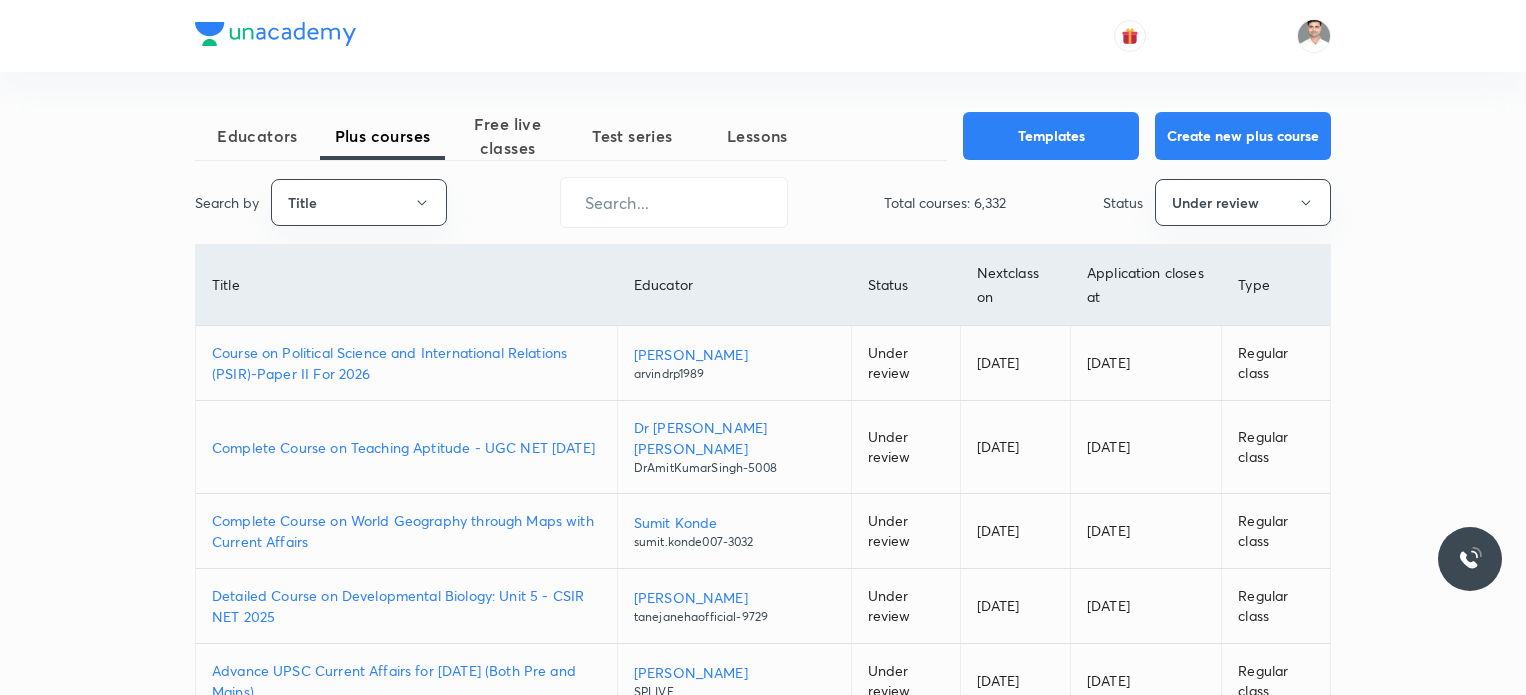 scroll, scrollTop: 0, scrollLeft: 0, axis: both 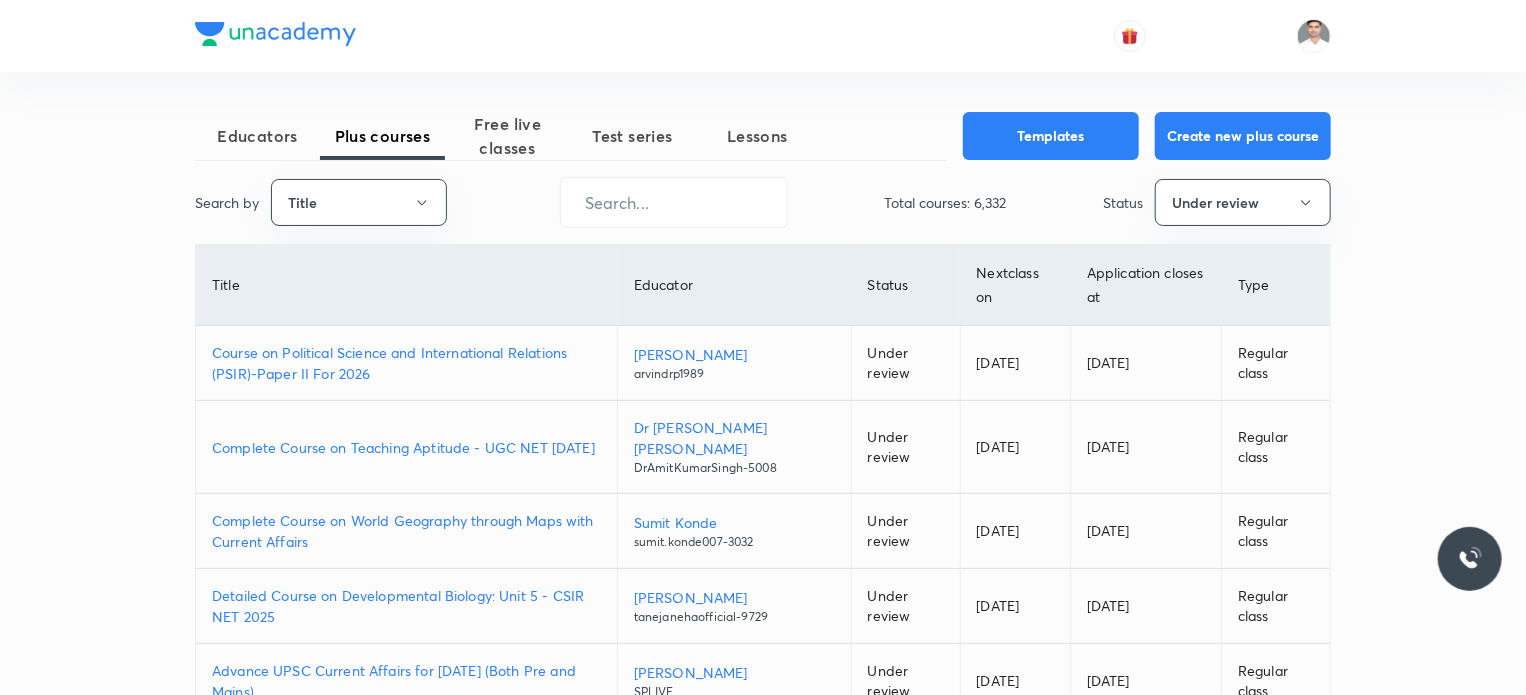 click on "Complete Course on Teaching Aptitude - UGC NET Dec'25" at bounding box center [406, 447] 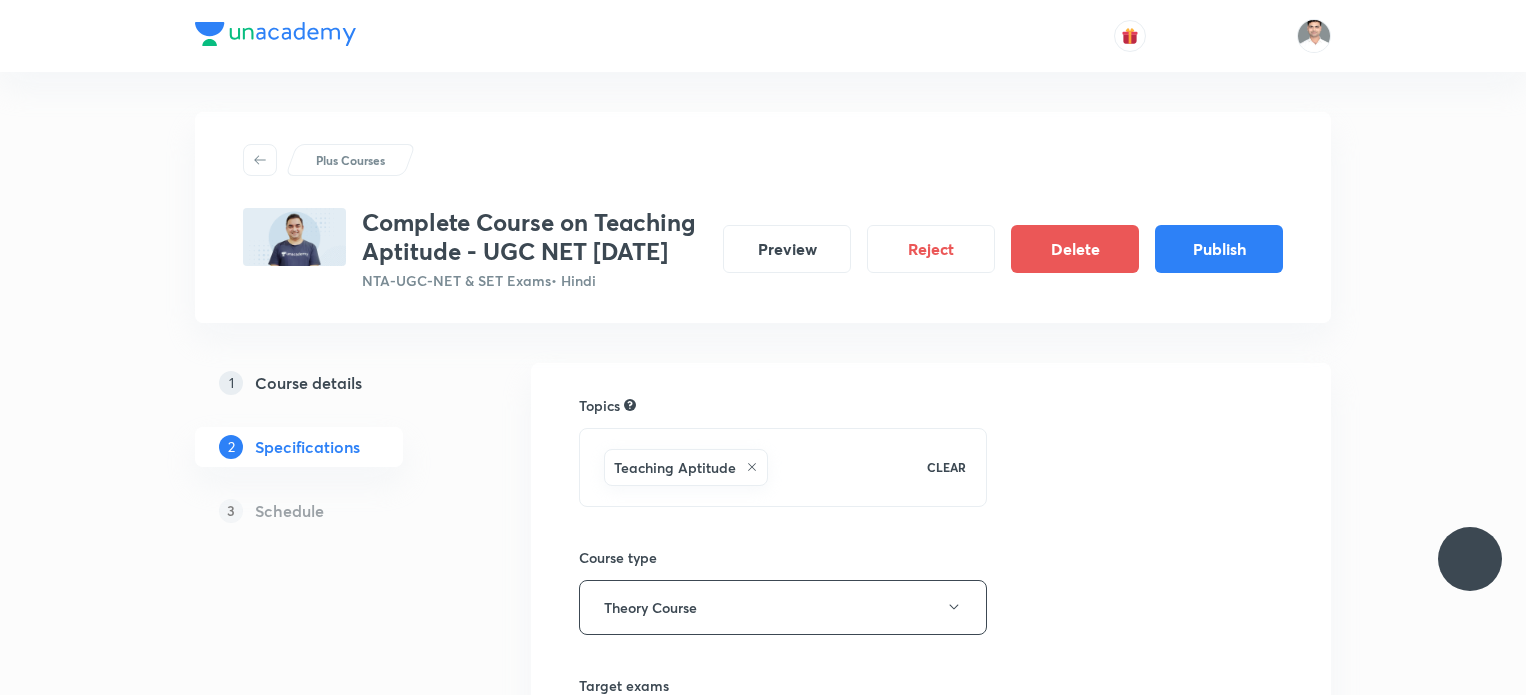 scroll, scrollTop: 0, scrollLeft: 0, axis: both 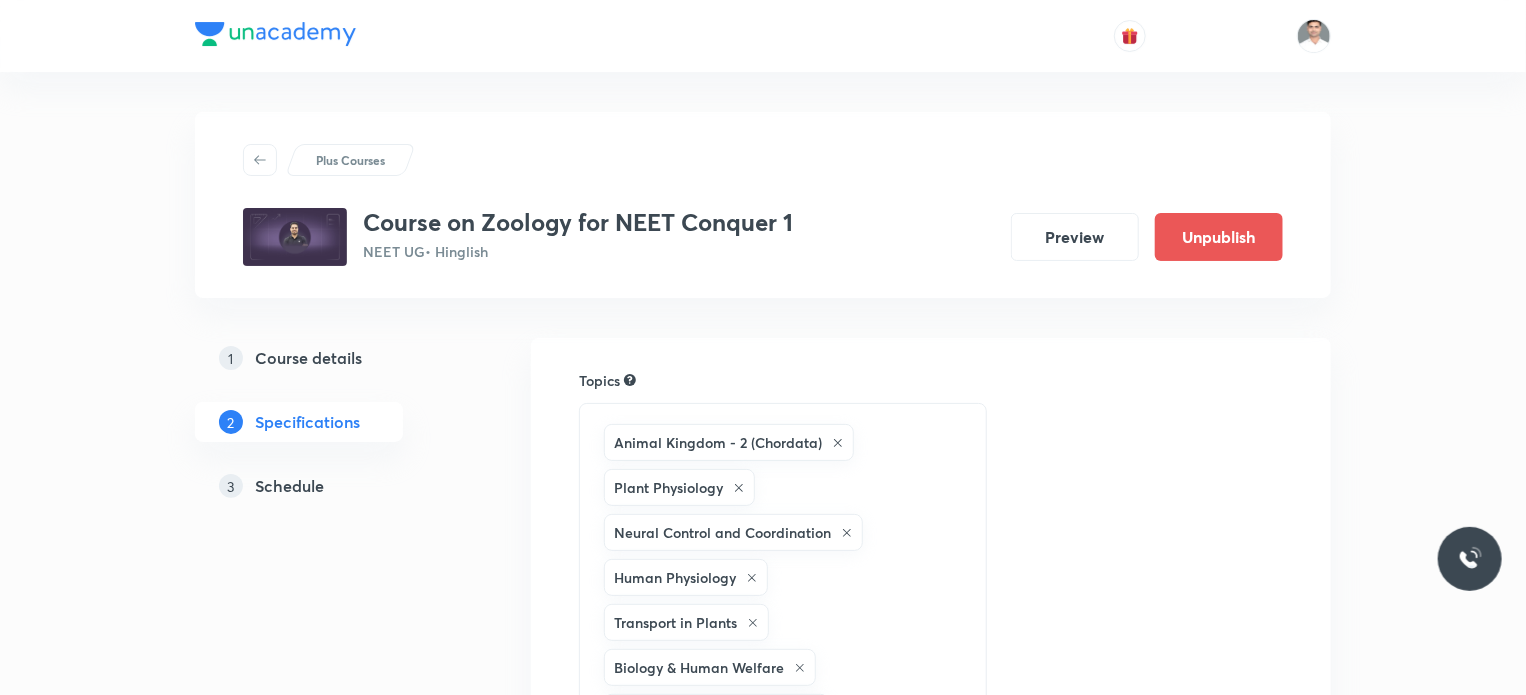 click on "Schedule" at bounding box center [289, 486] 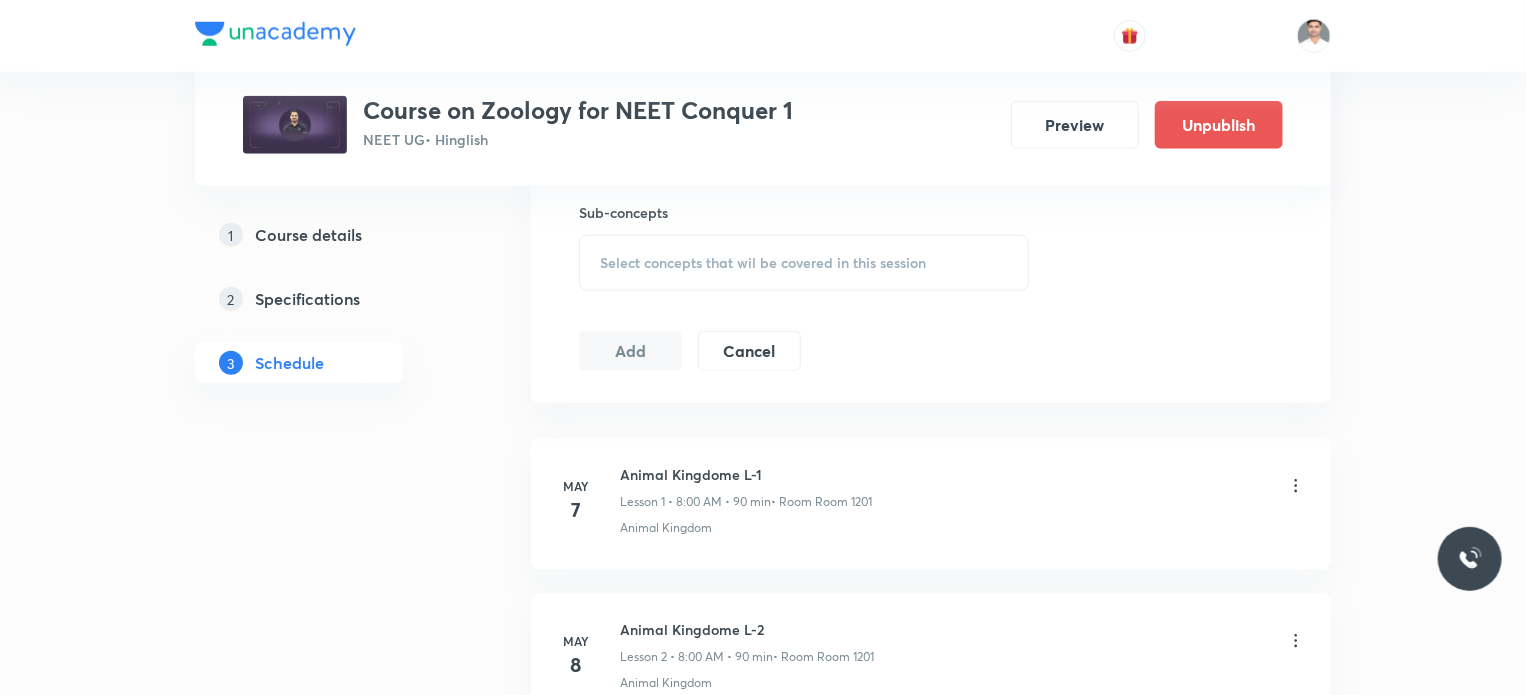 scroll, scrollTop: 1100, scrollLeft: 0, axis: vertical 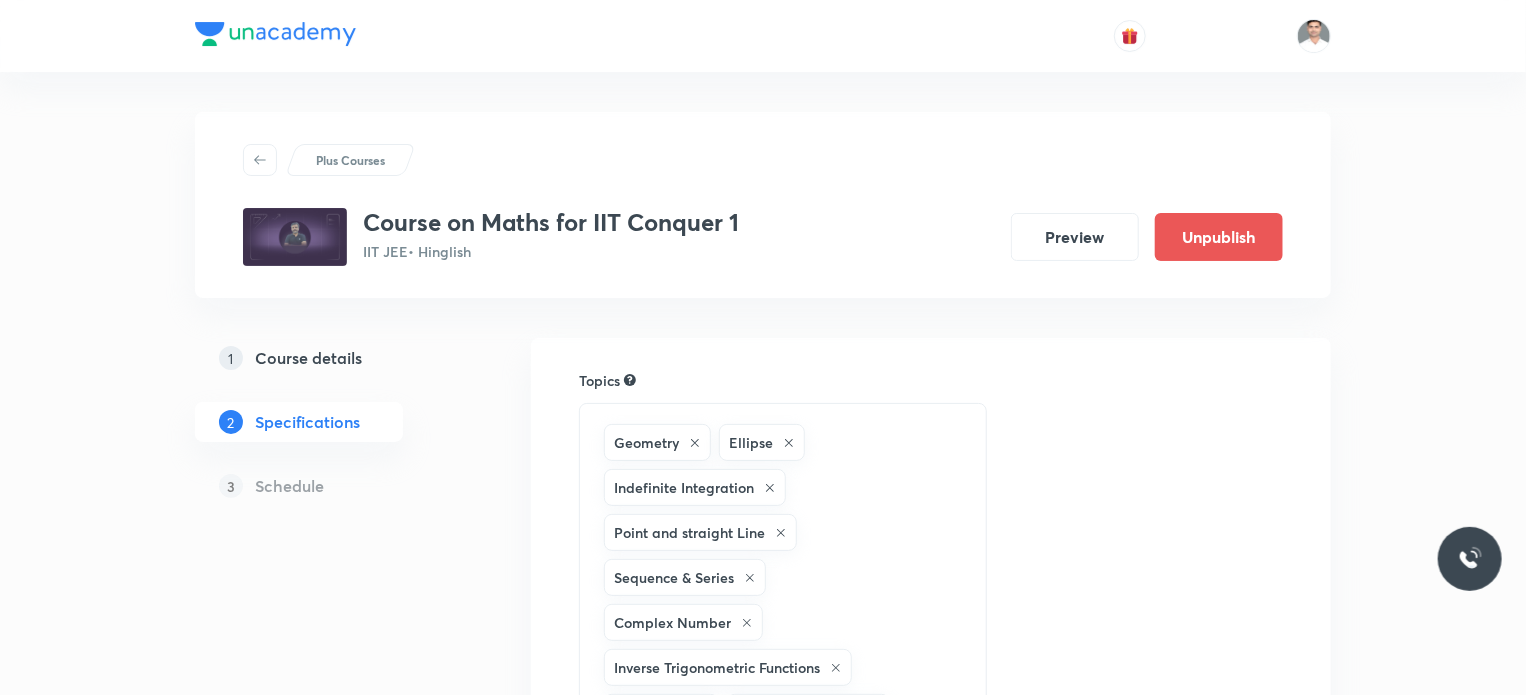 click on "Schedule" at bounding box center [289, 486] 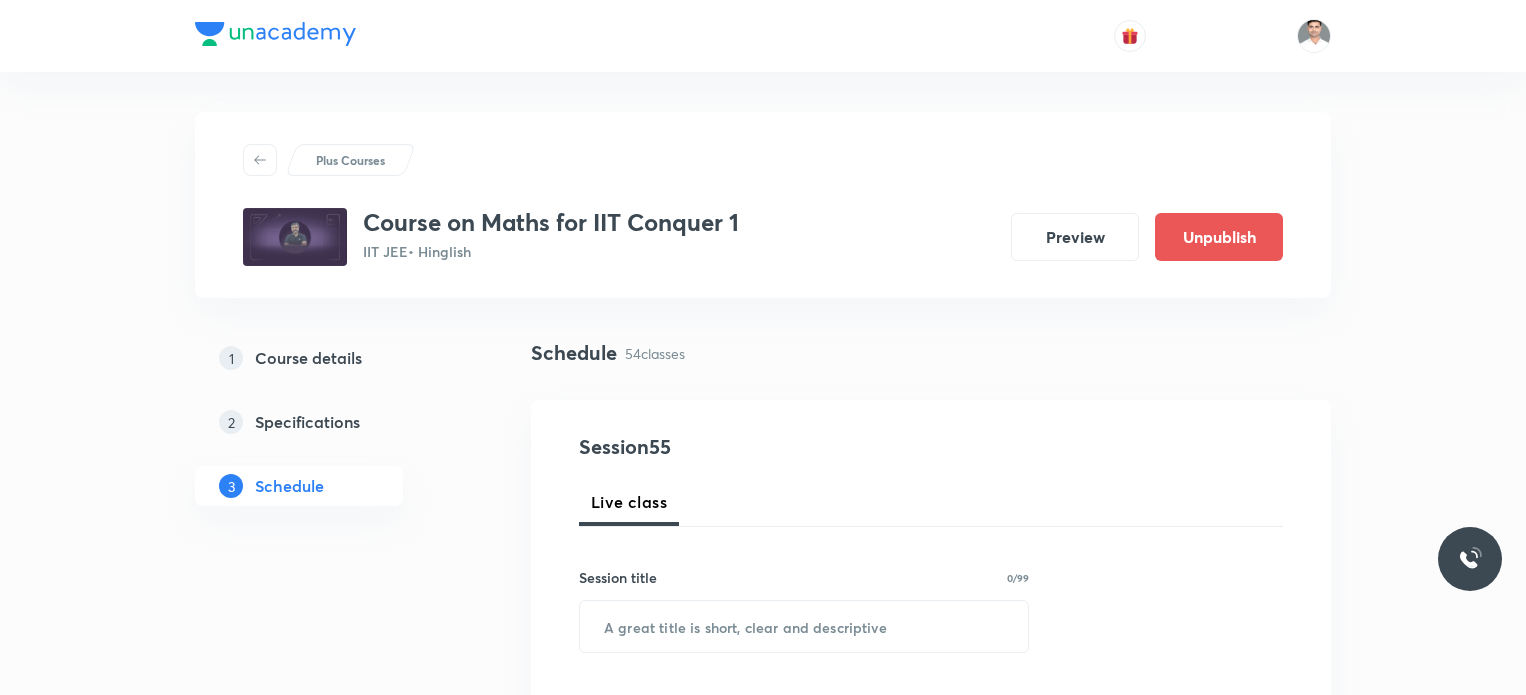 scroll, scrollTop: 0, scrollLeft: 0, axis: both 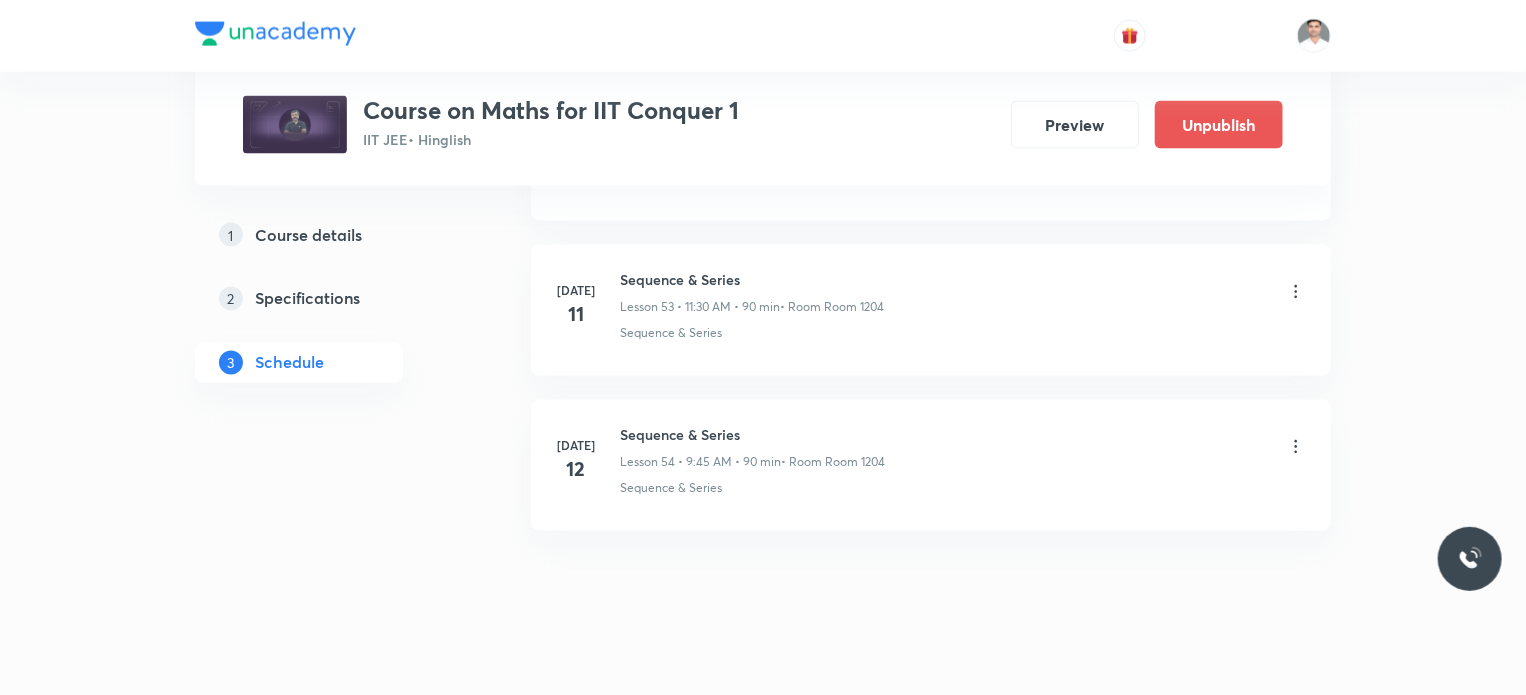click at bounding box center [1296, 448] 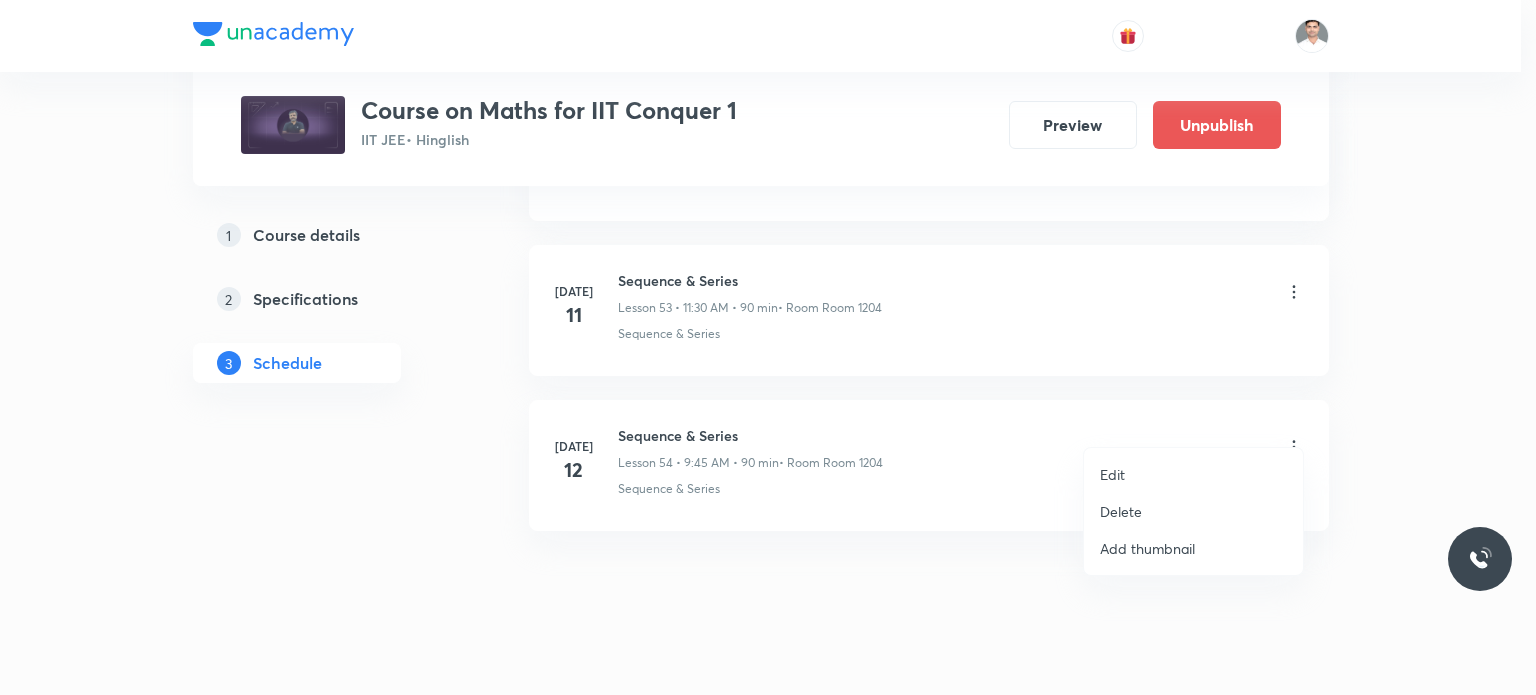 click at bounding box center (768, 347) 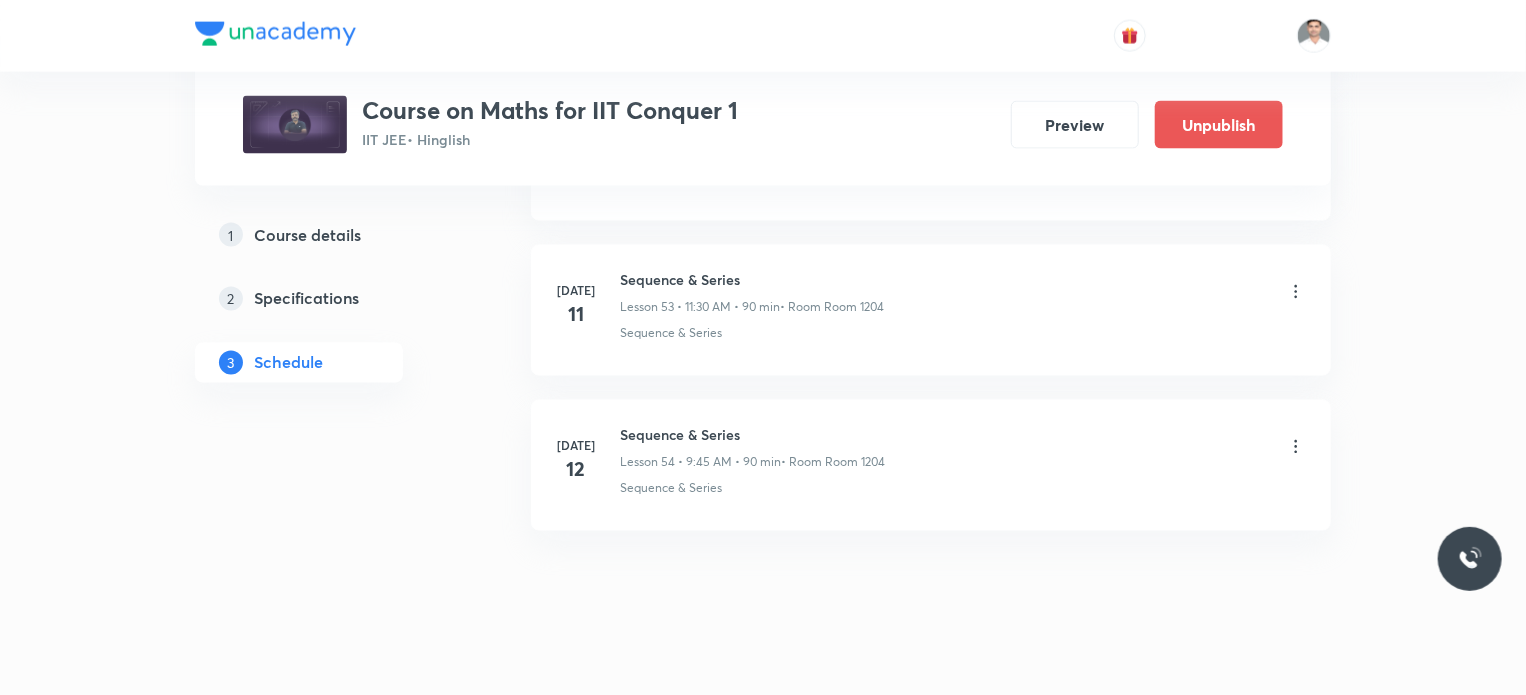 click 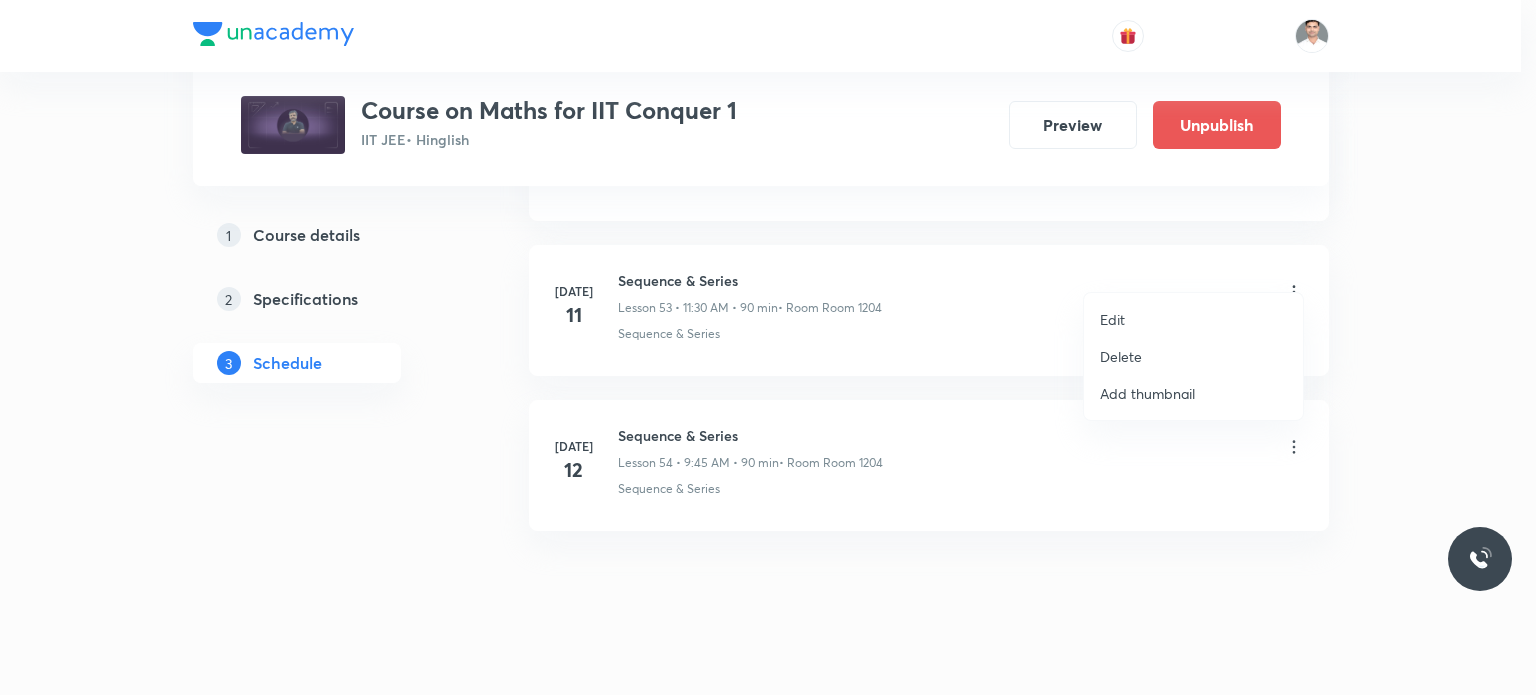 click on "Edit" at bounding box center (1193, 319) 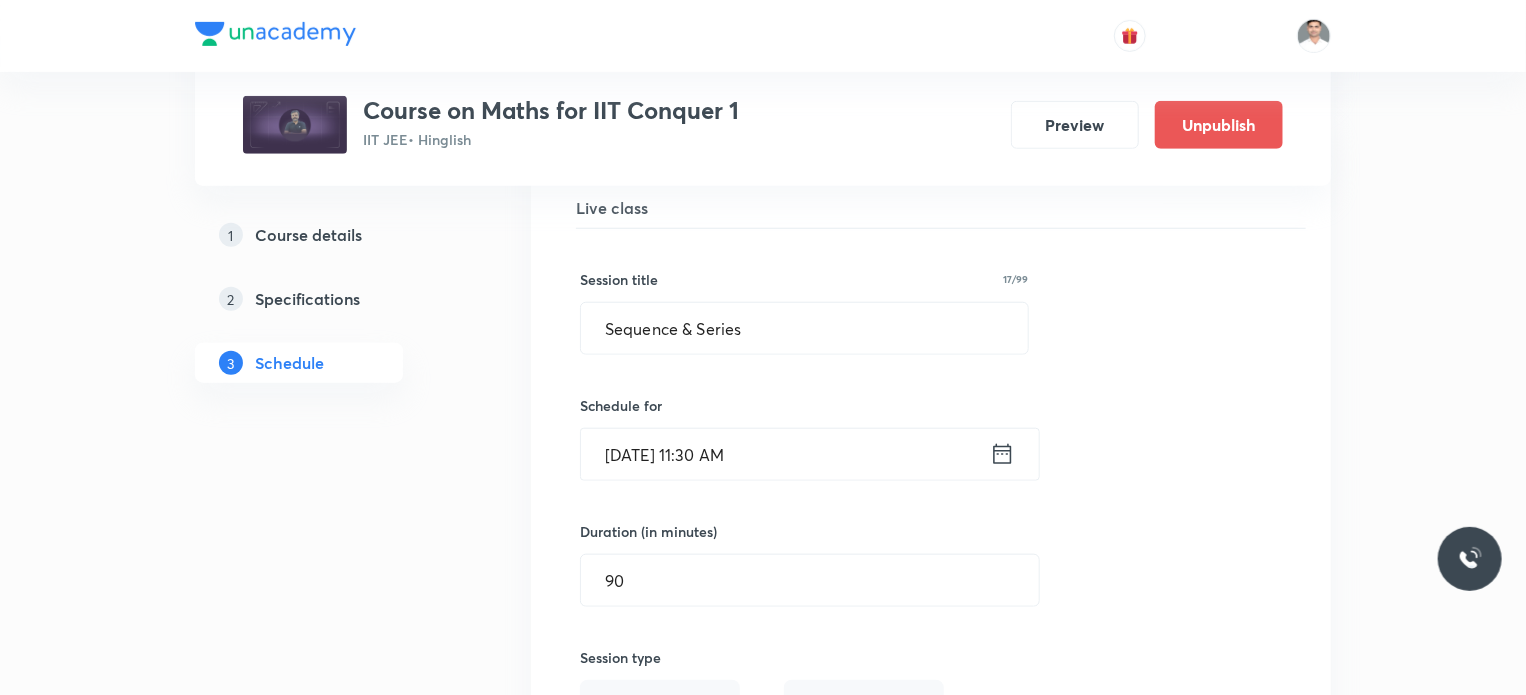 scroll, scrollTop: 8304, scrollLeft: 0, axis: vertical 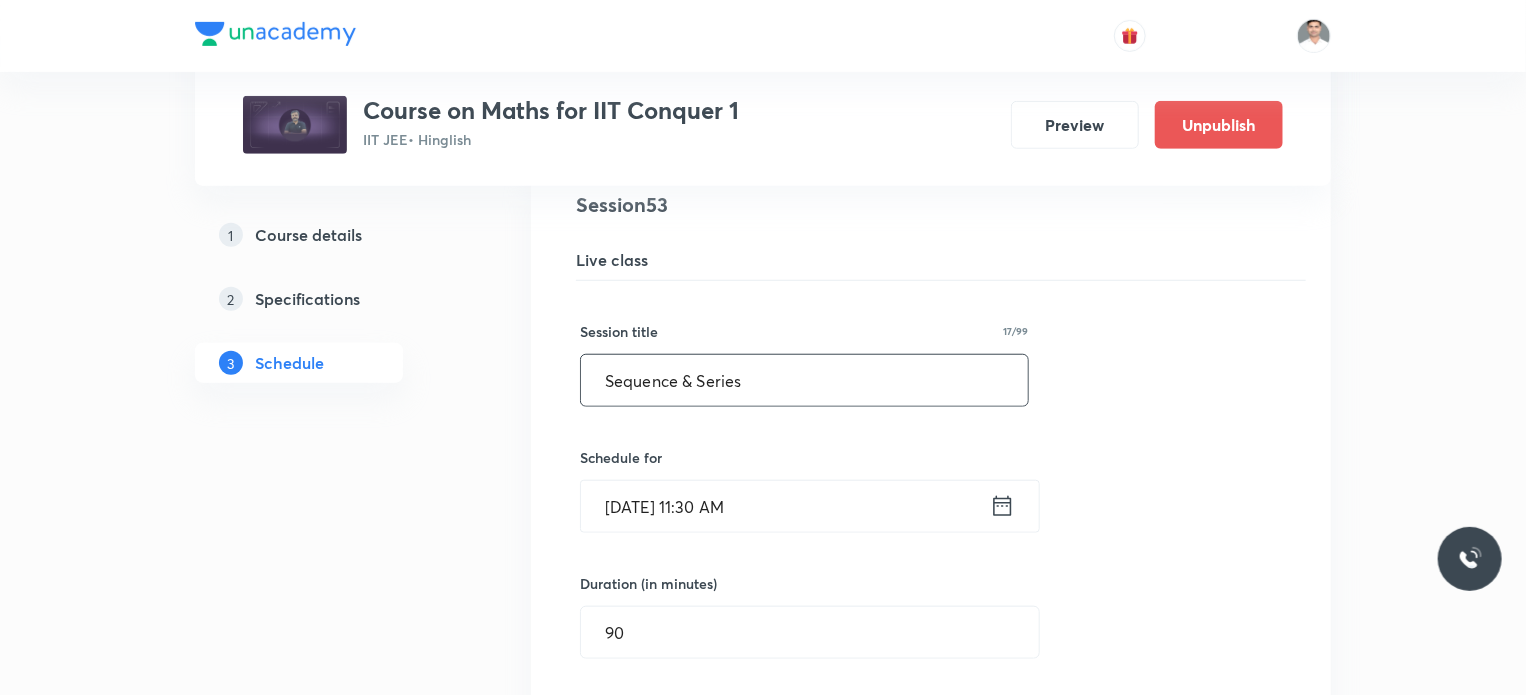 drag, startPoint x: 772, startPoint y: 345, endPoint x: 573, endPoint y: 353, distance: 199.16074 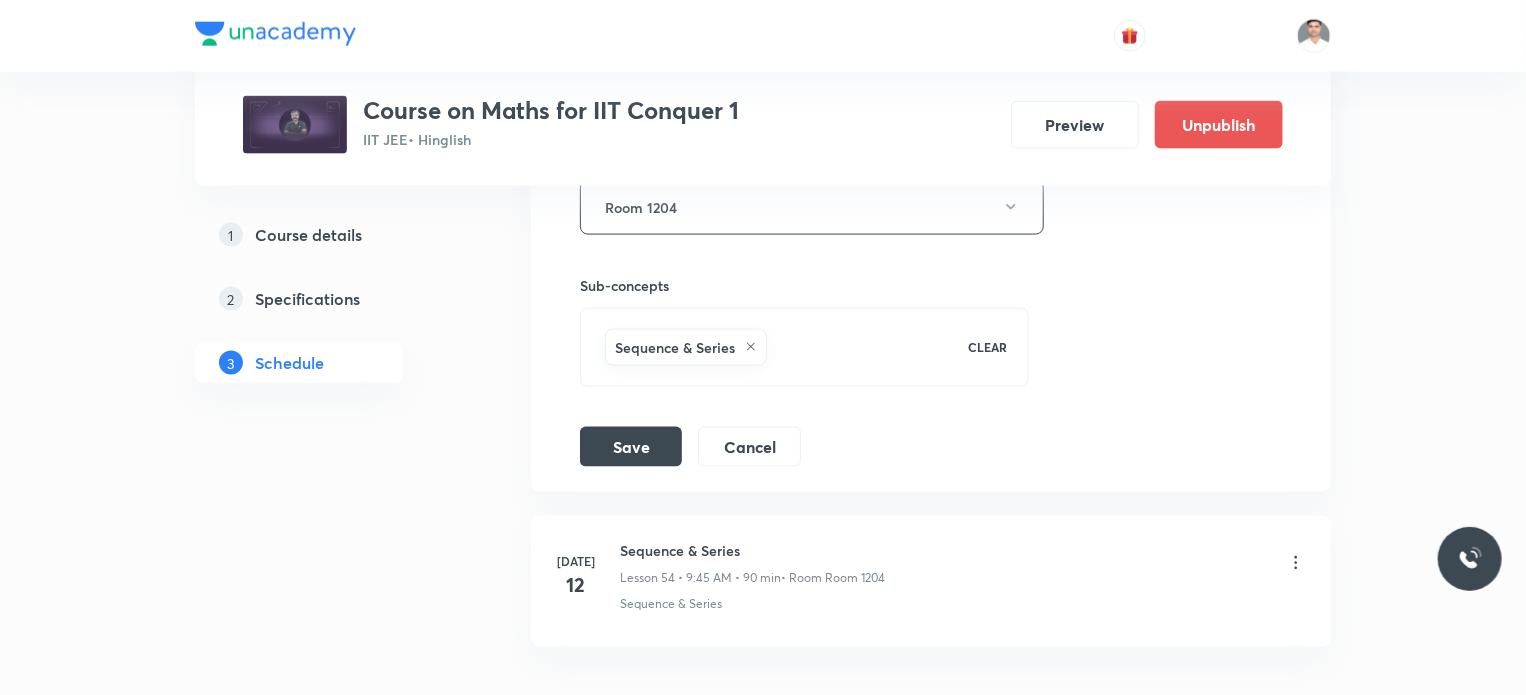 scroll, scrollTop: 9004, scrollLeft: 0, axis: vertical 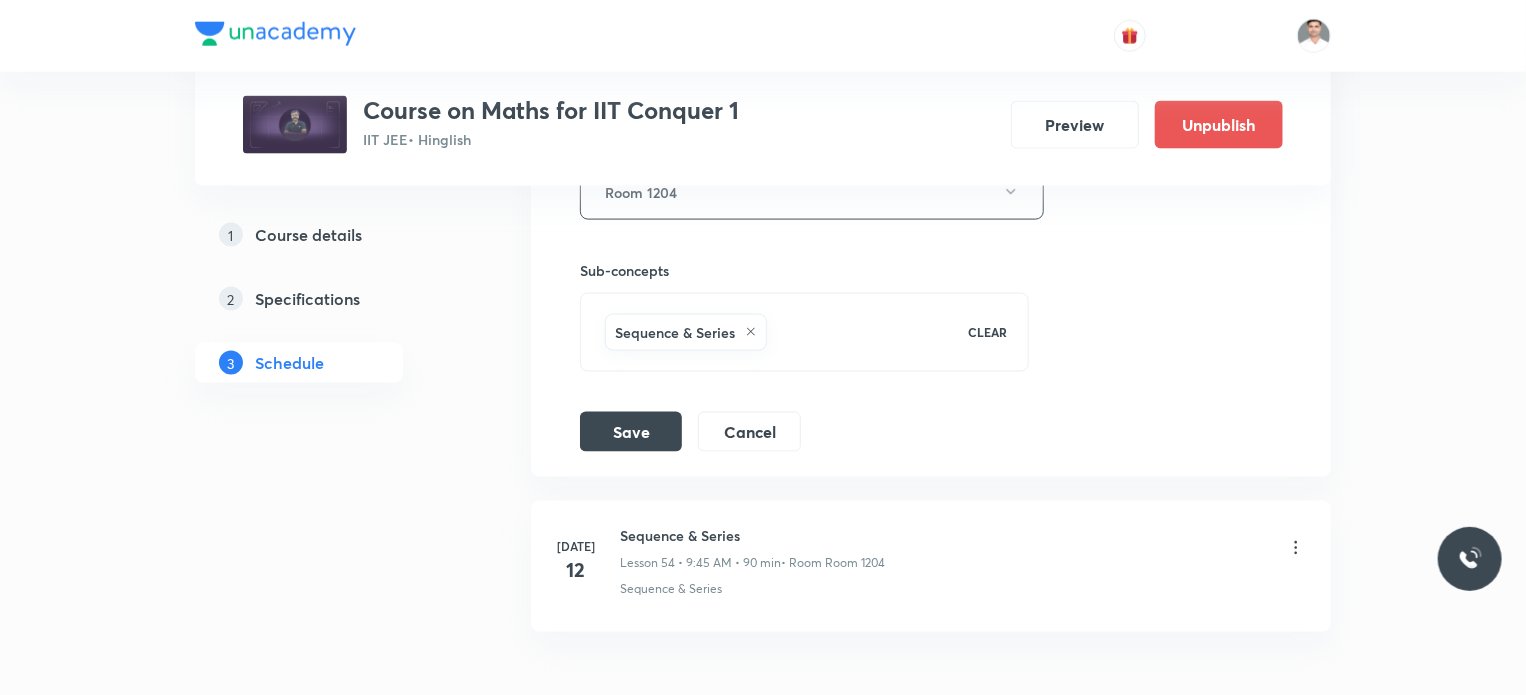 type on "Trigonometric  Equations" 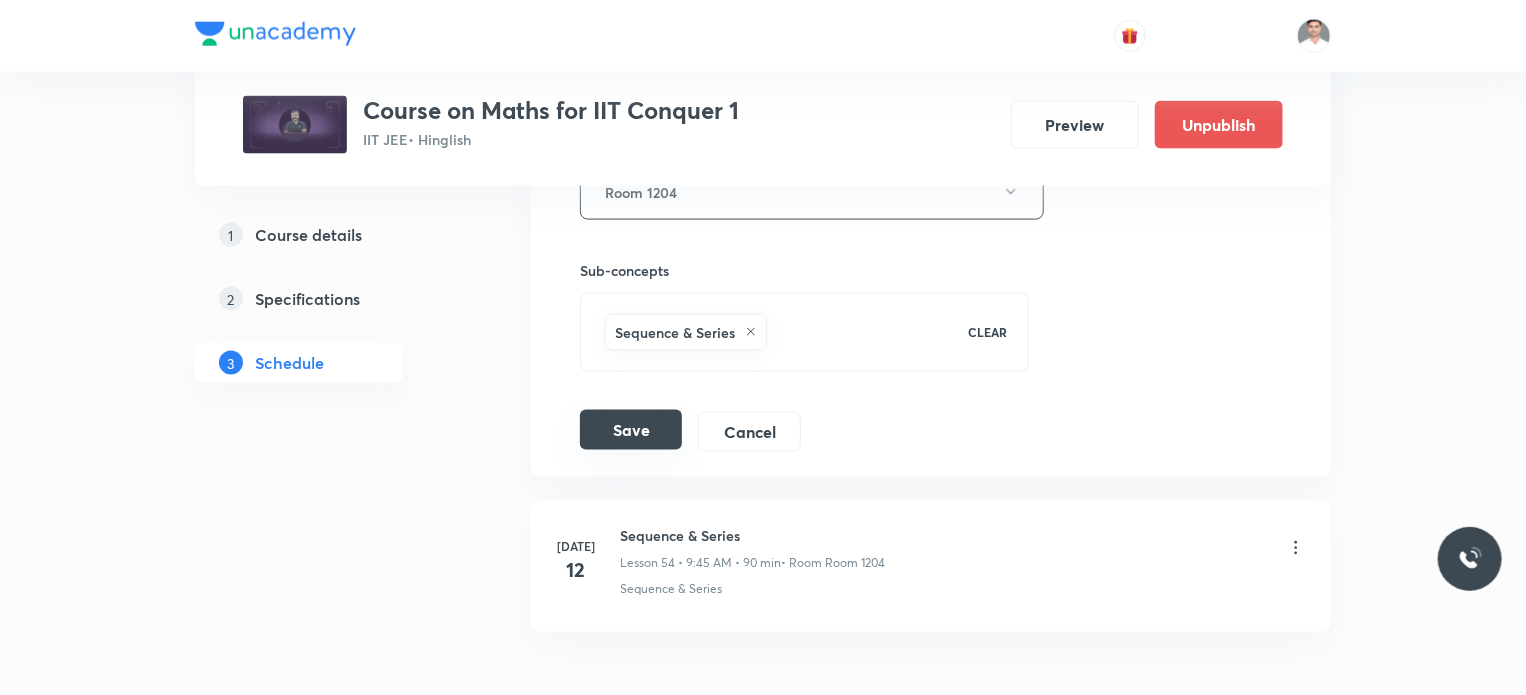 click on "Save" at bounding box center [631, 430] 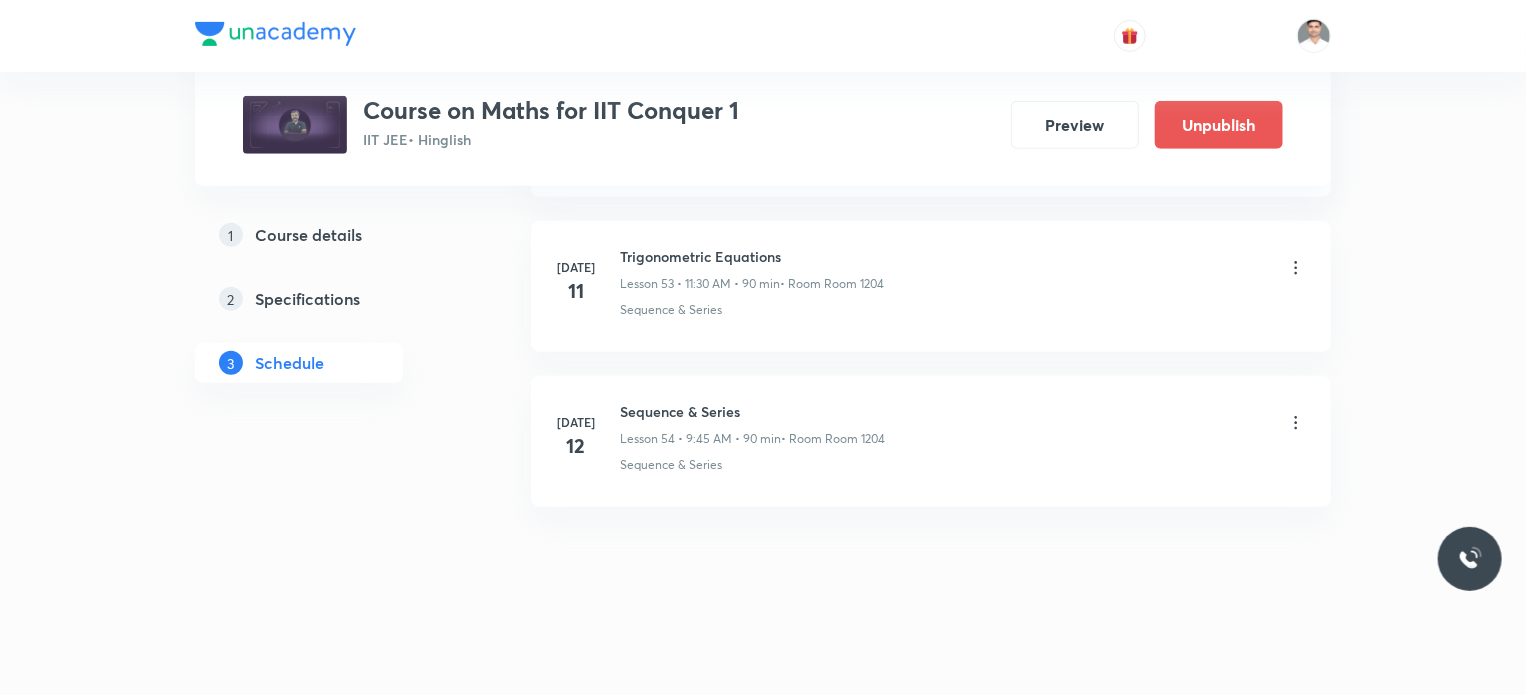 scroll, scrollTop: 8338, scrollLeft: 0, axis: vertical 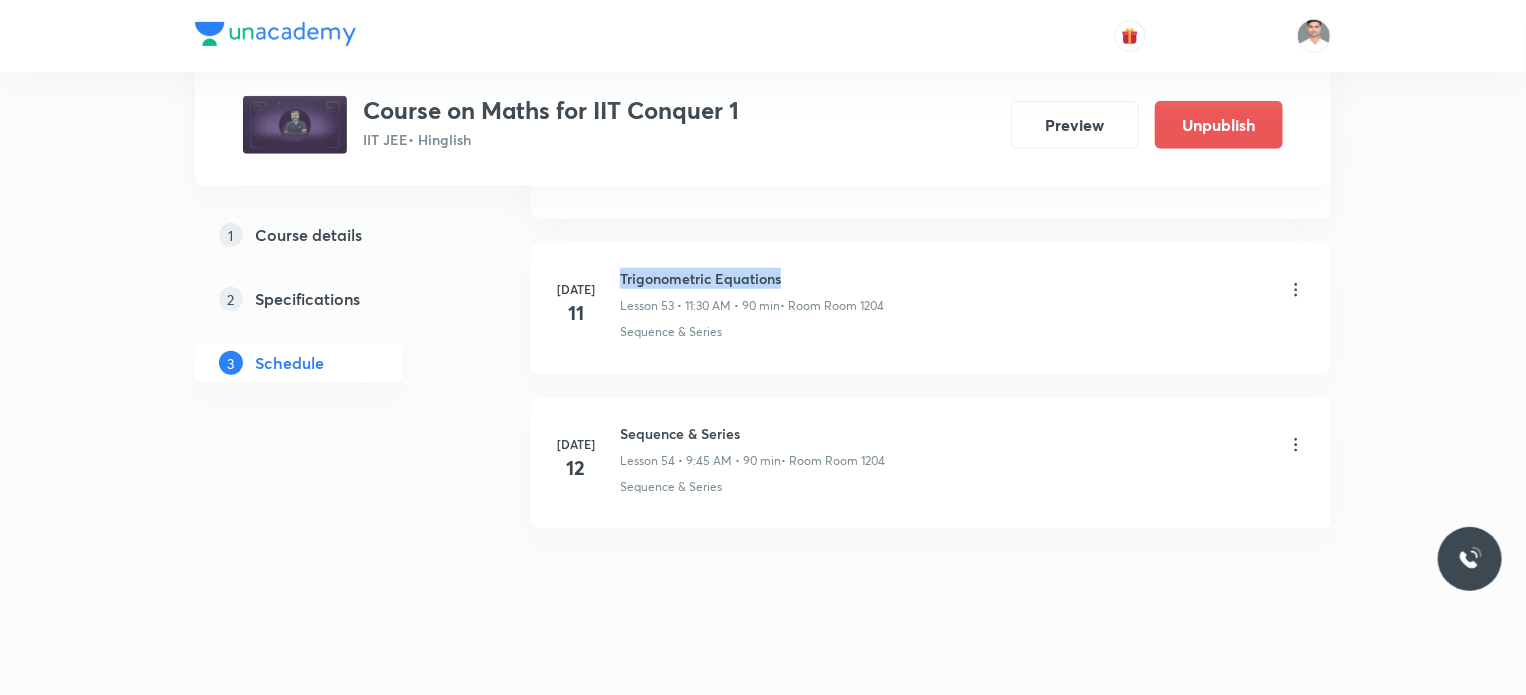drag, startPoint x: 620, startPoint y: 249, endPoint x: 803, endPoint y: 247, distance: 183.01093 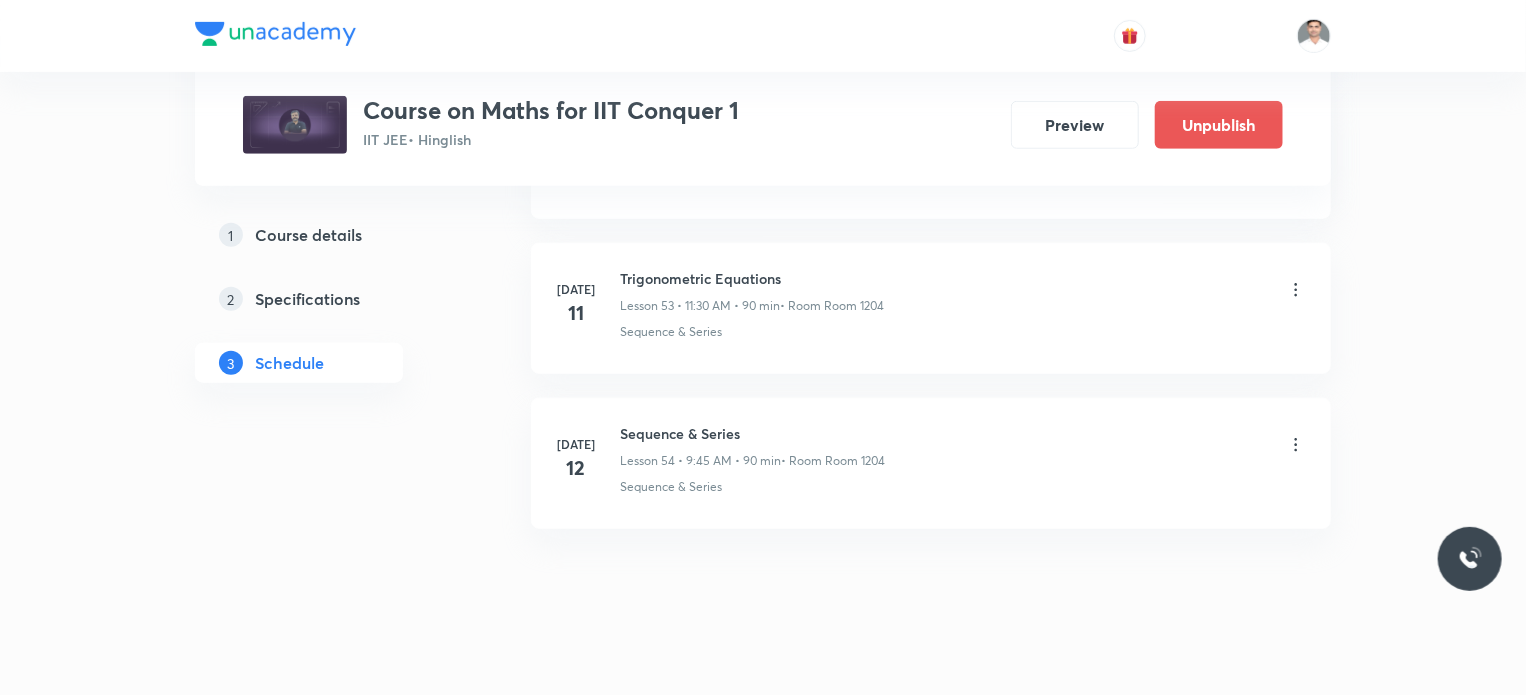 click 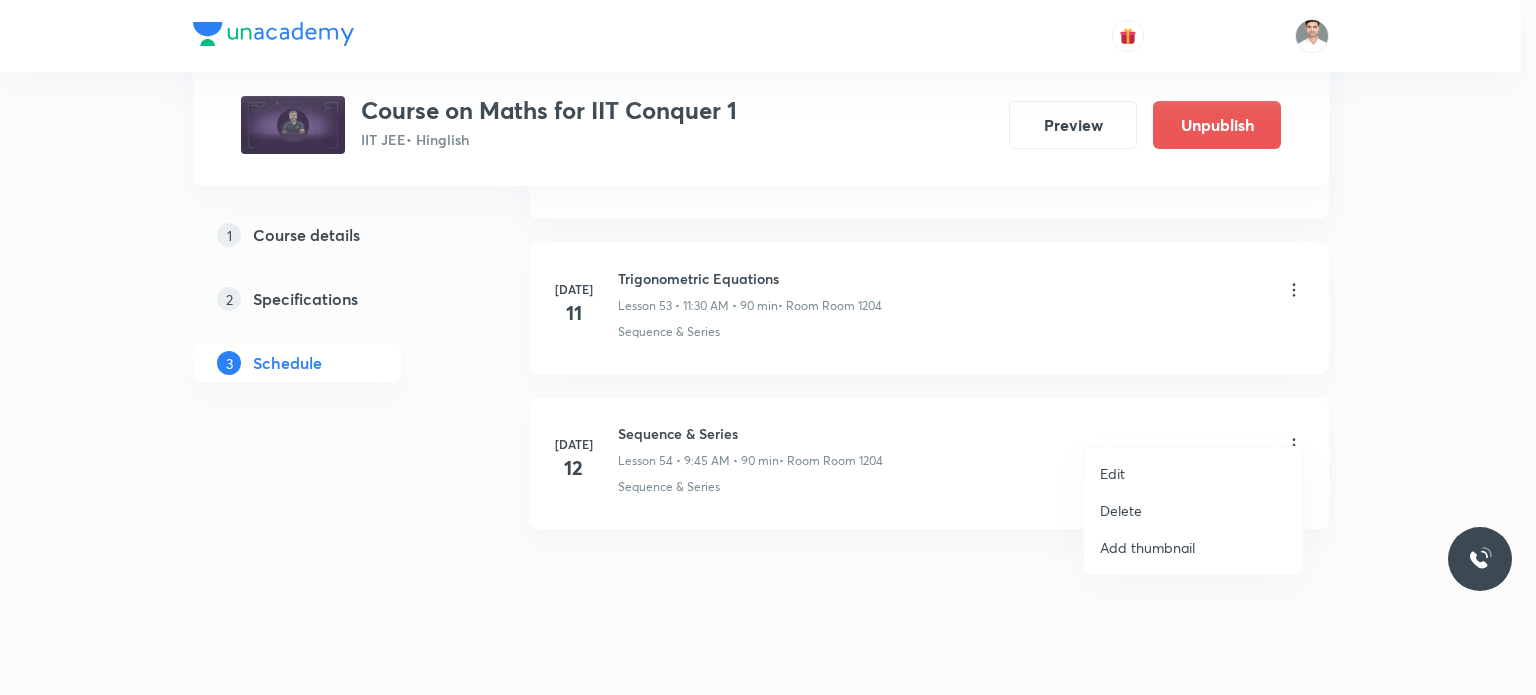 click on "Edit" at bounding box center (1112, 473) 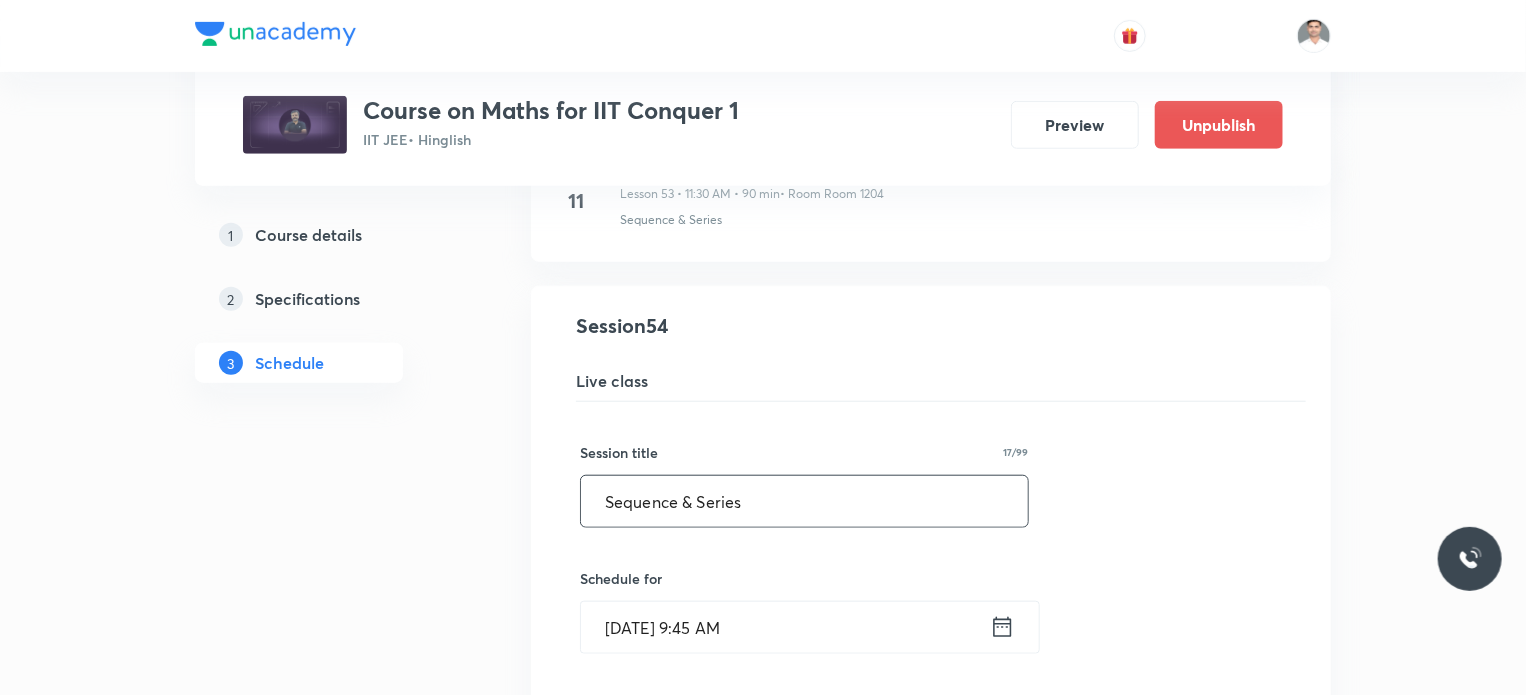 drag, startPoint x: 768, startPoint y: 477, endPoint x: 527, endPoint y: 479, distance: 241.0083 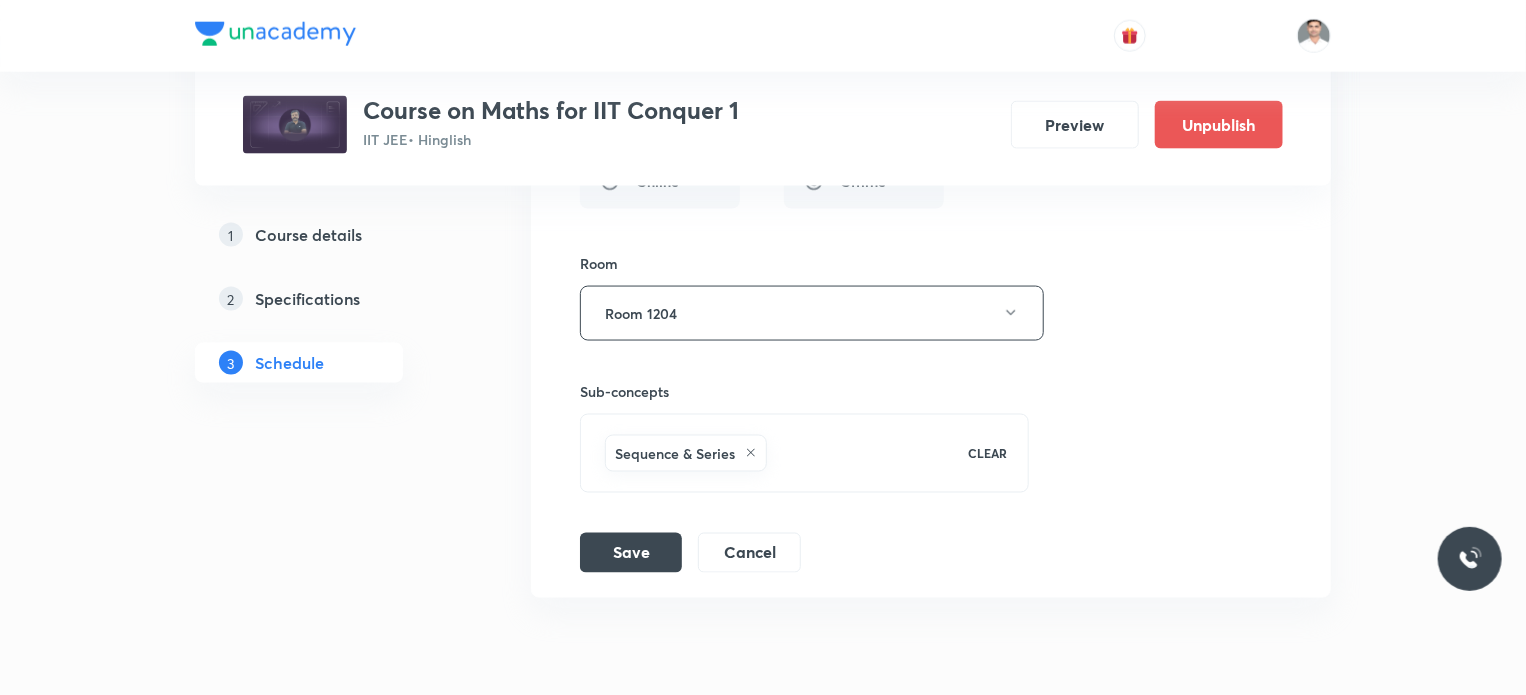 scroll, scrollTop: 9104, scrollLeft: 0, axis: vertical 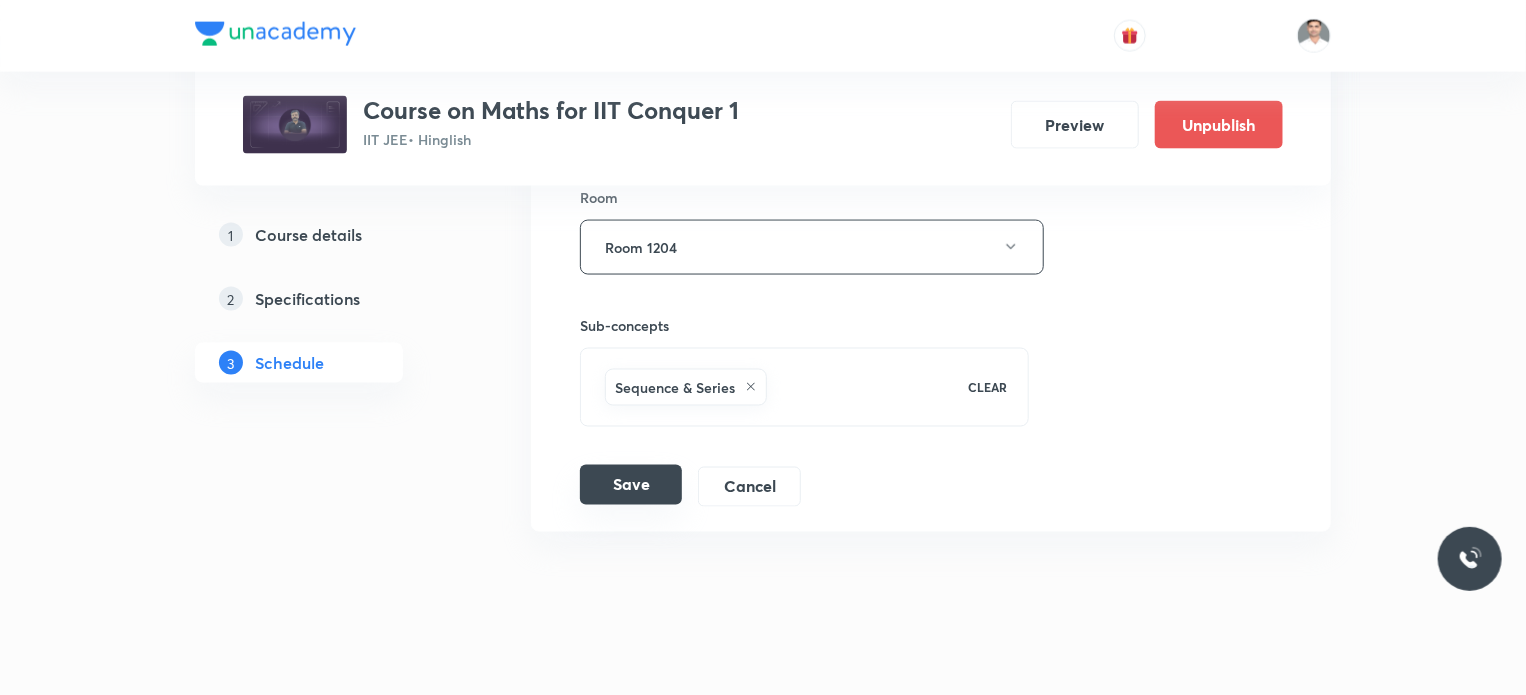 type on "Trigonometric Equations L-2" 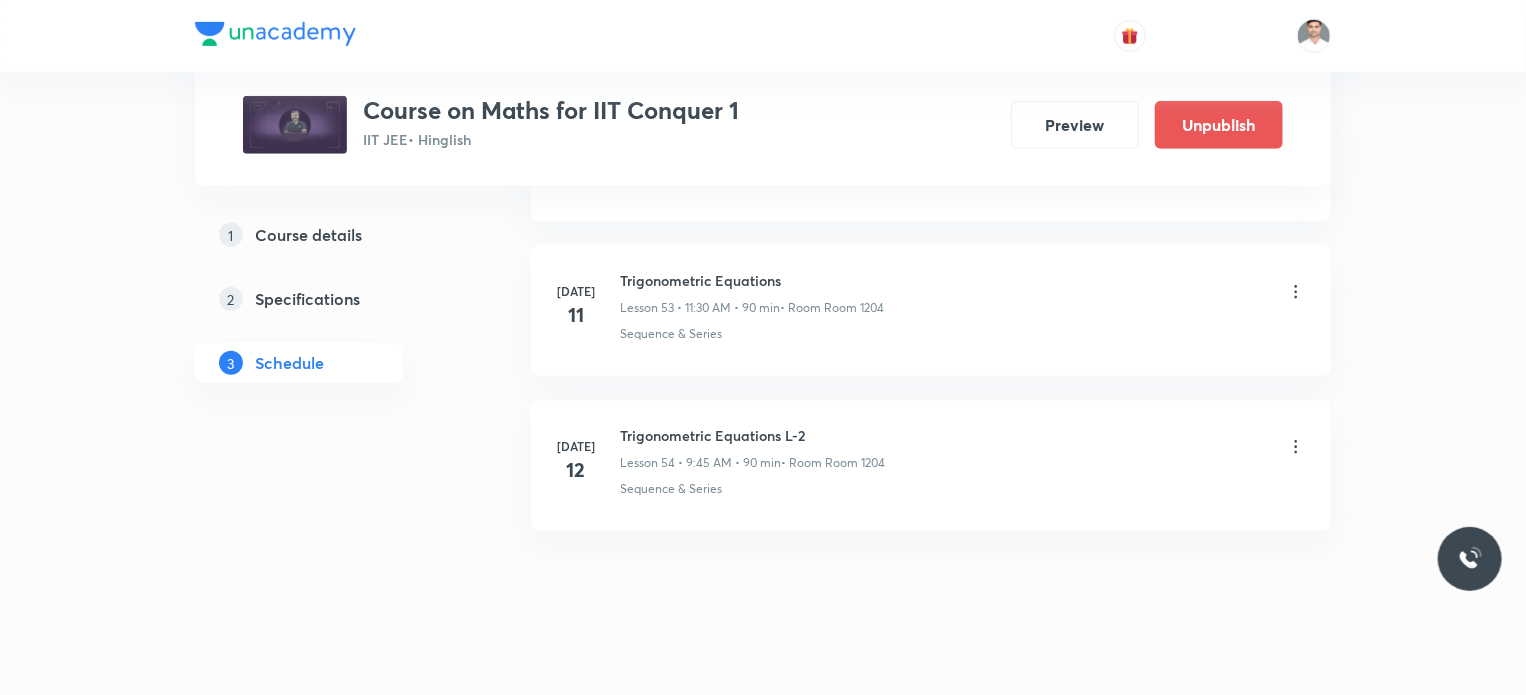 scroll, scrollTop: 8338, scrollLeft: 0, axis: vertical 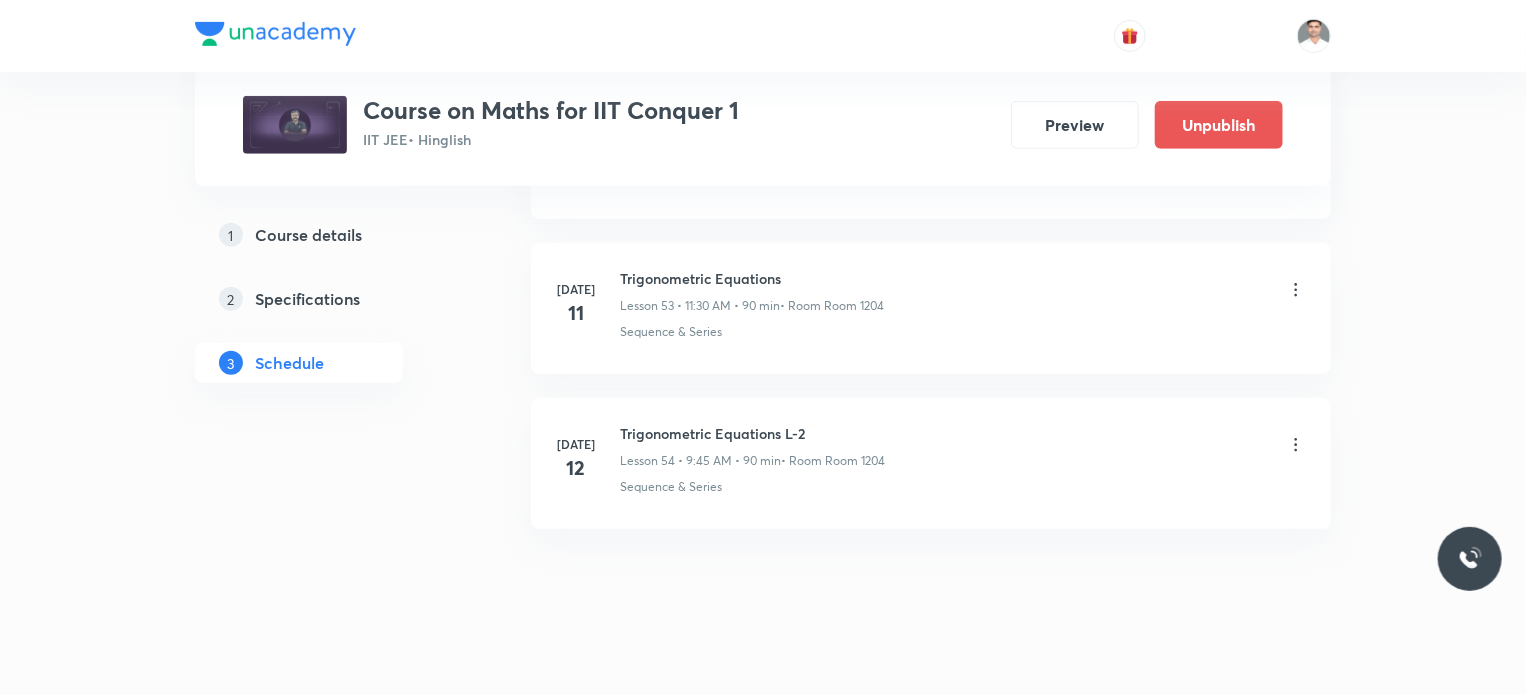 click 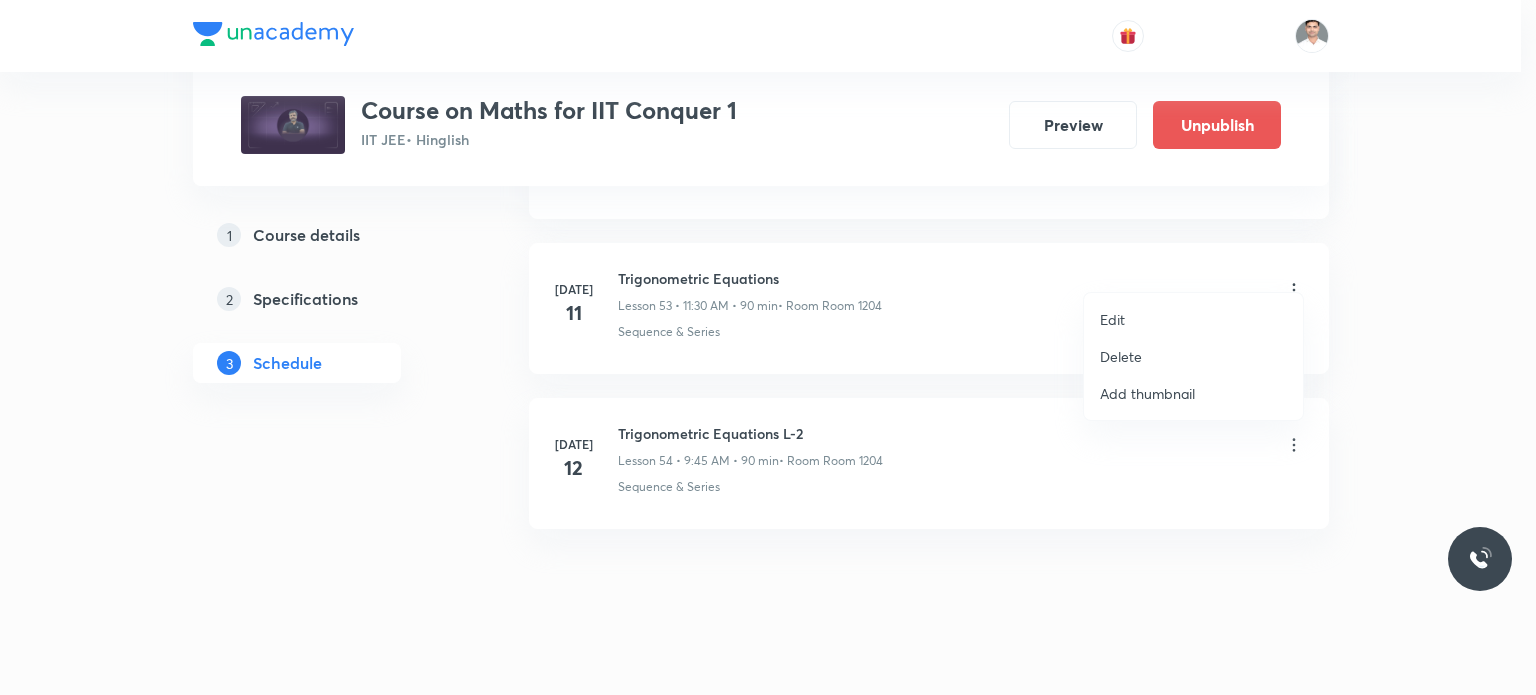 click on "Edit" at bounding box center [1193, 319] 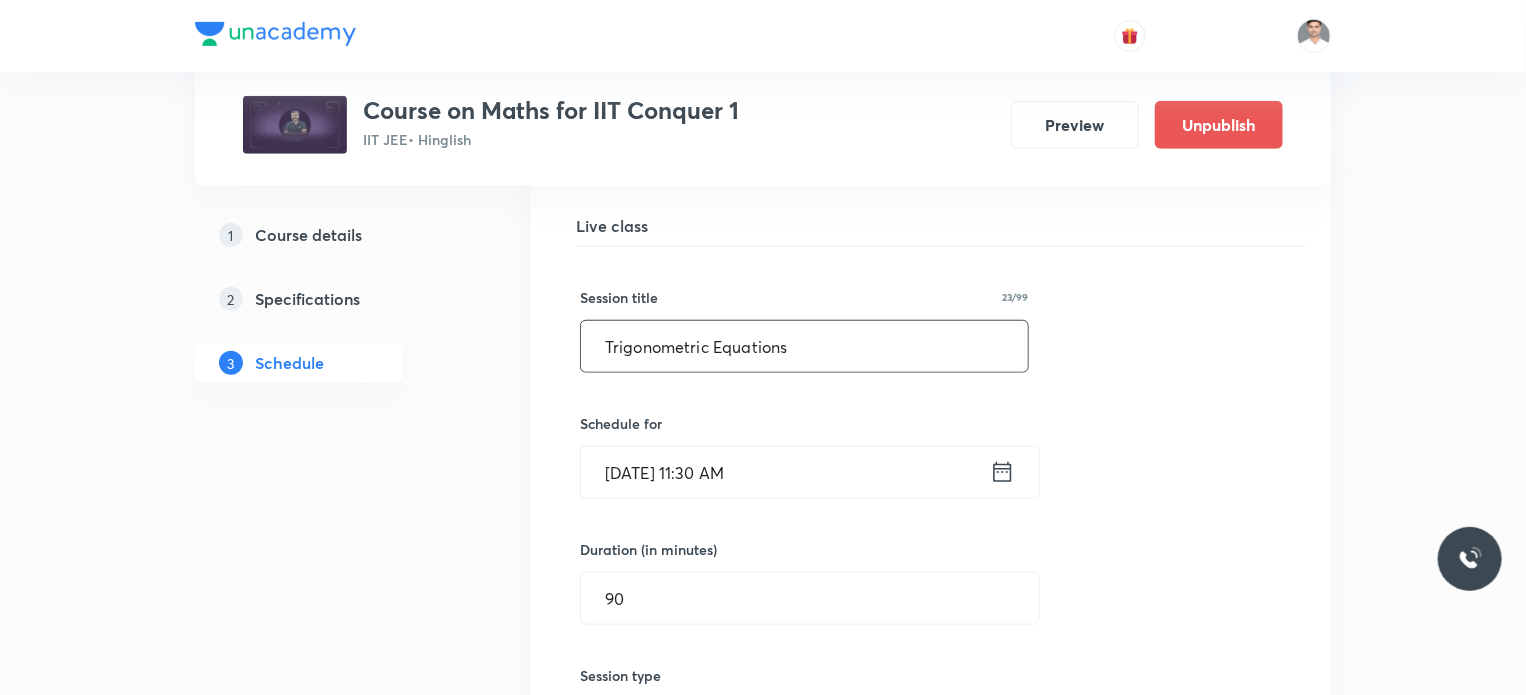 click on "Trigonometric Equations" at bounding box center [804, 346] 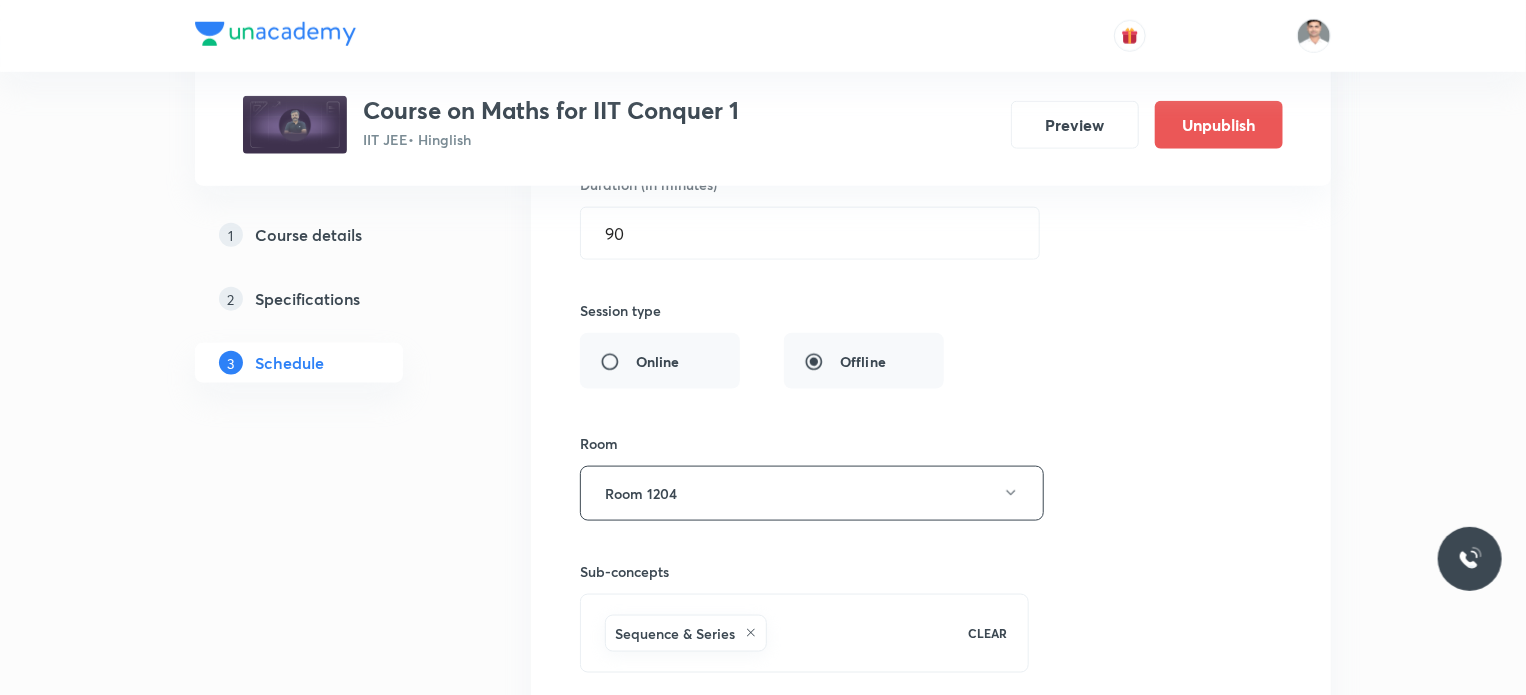 scroll, scrollTop: 8838, scrollLeft: 0, axis: vertical 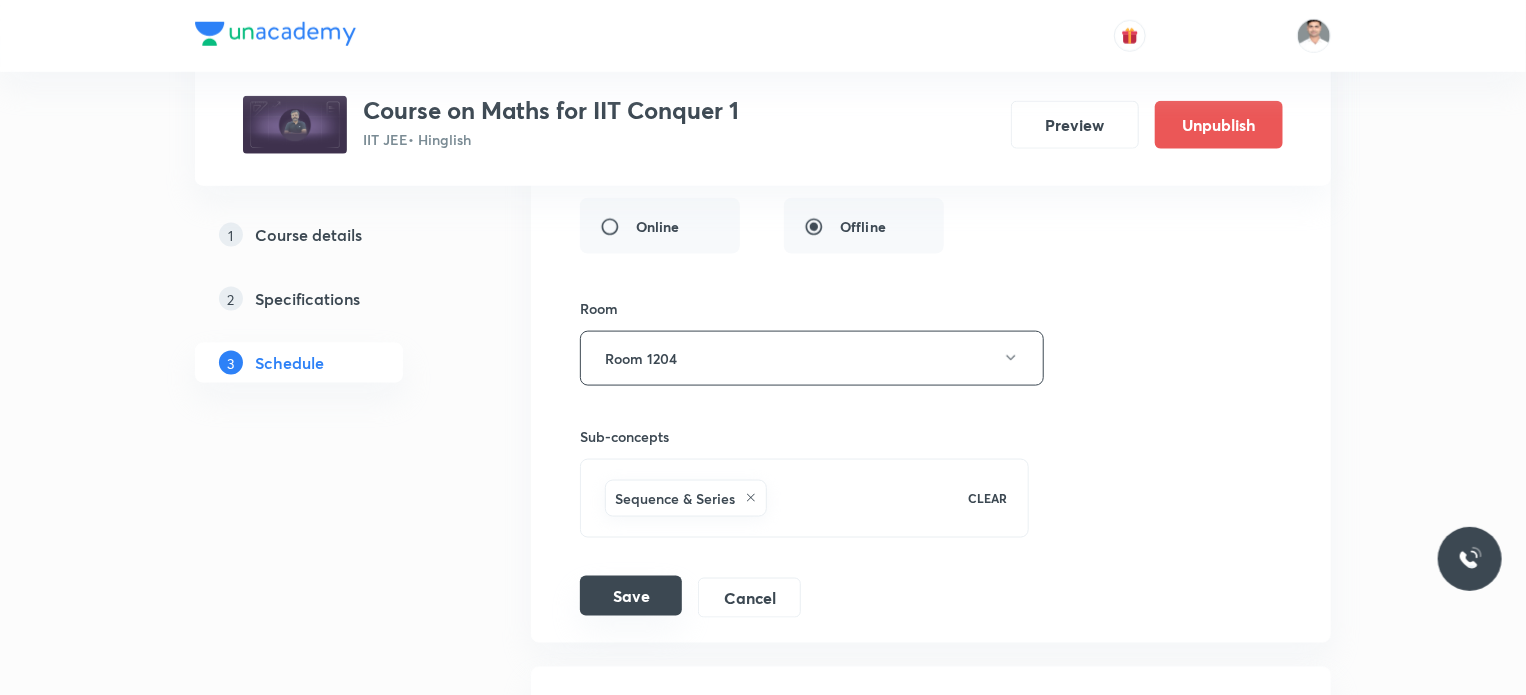 type on "Trigonometric Equations L-1" 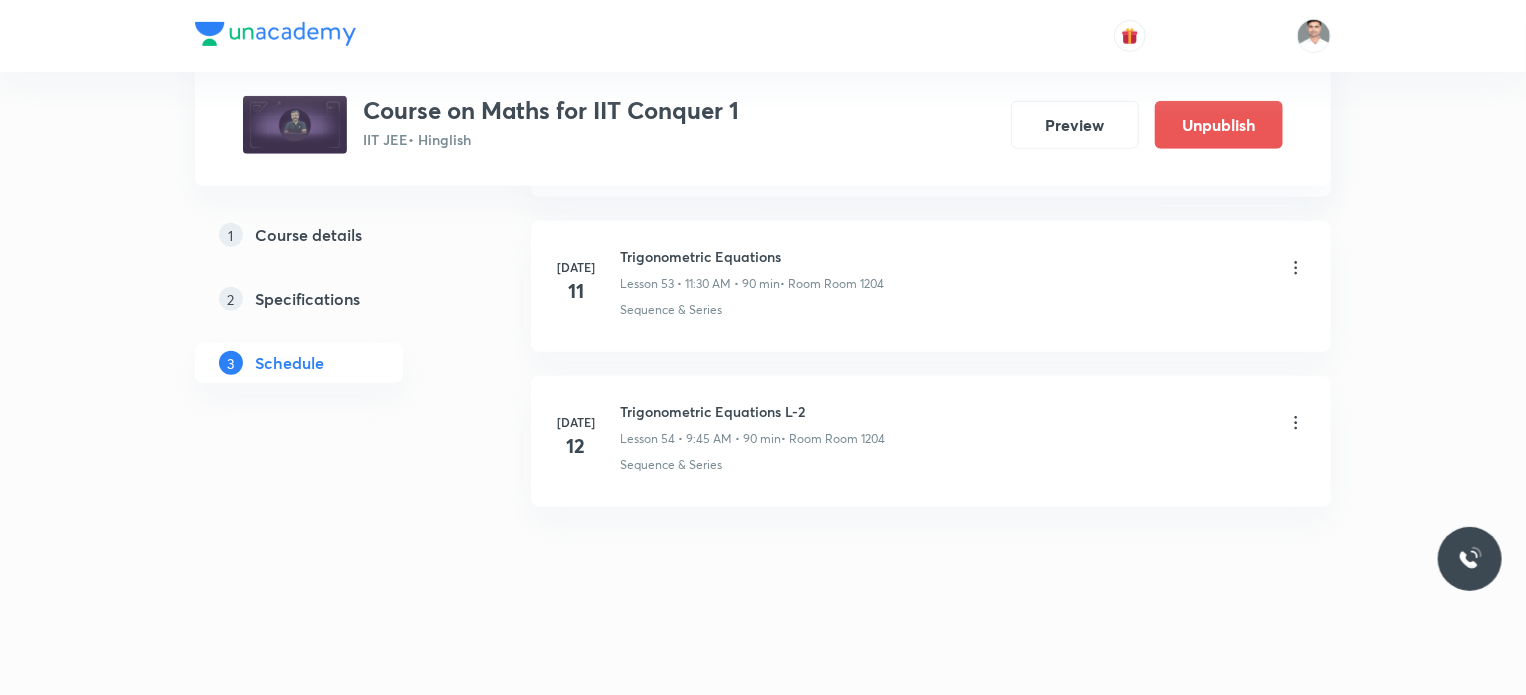 scroll, scrollTop: 8338, scrollLeft: 0, axis: vertical 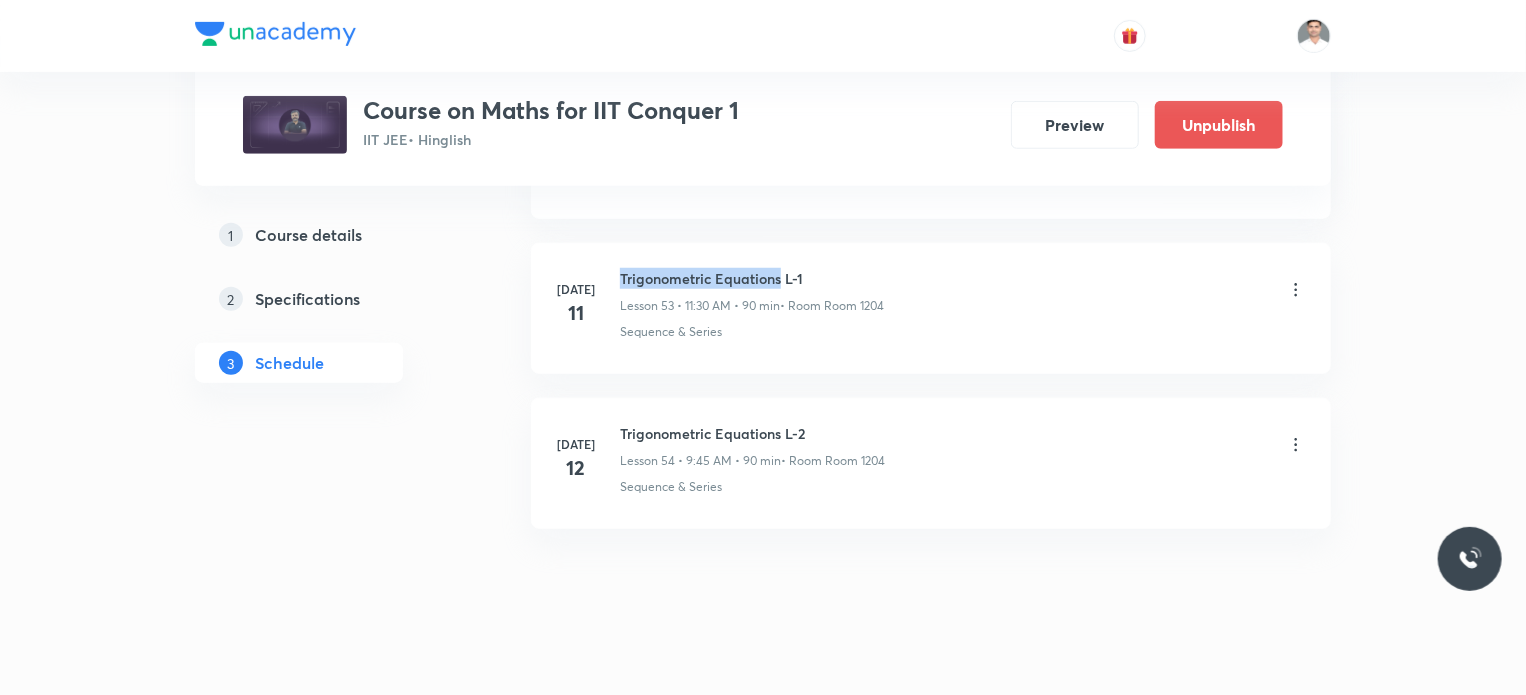 drag, startPoint x: 617, startPoint y: 250, endPoint x: 780, endPoint y: 257, distance: 163.15024 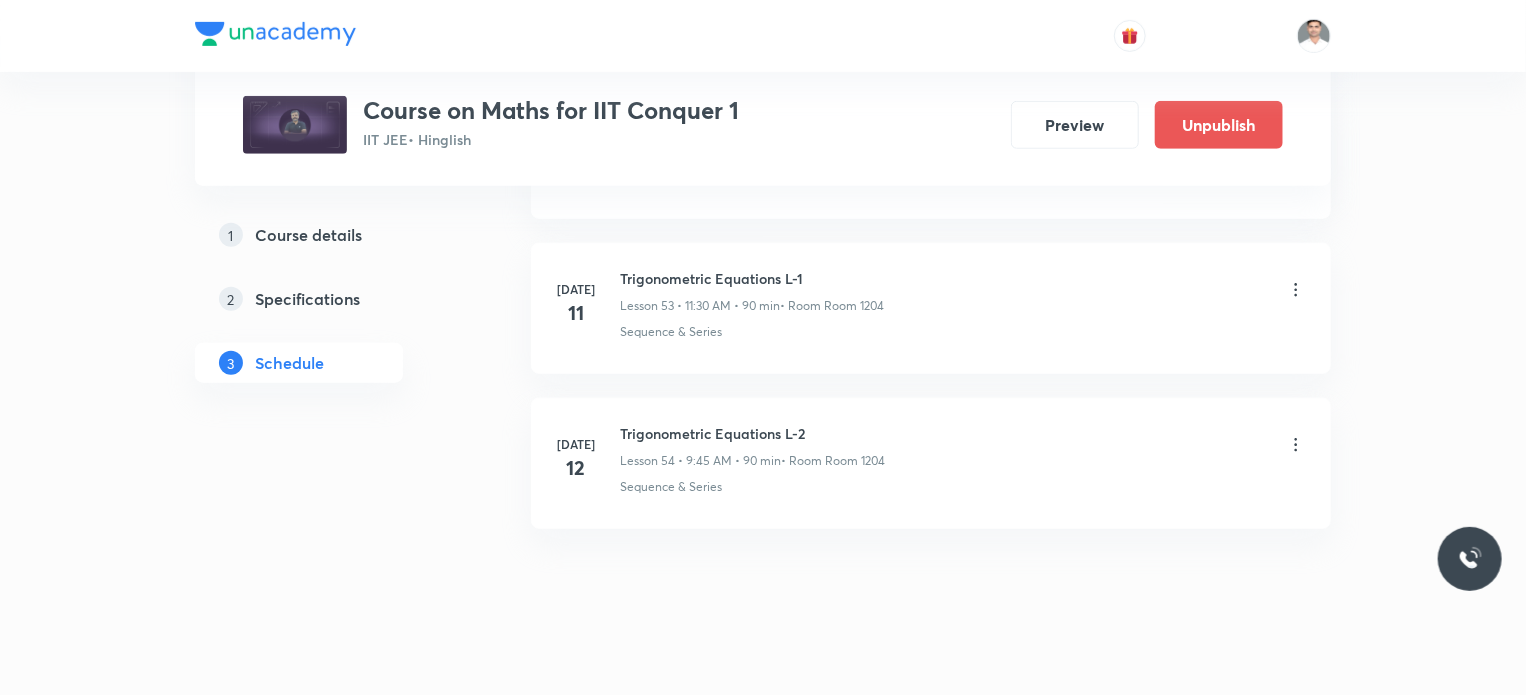 click 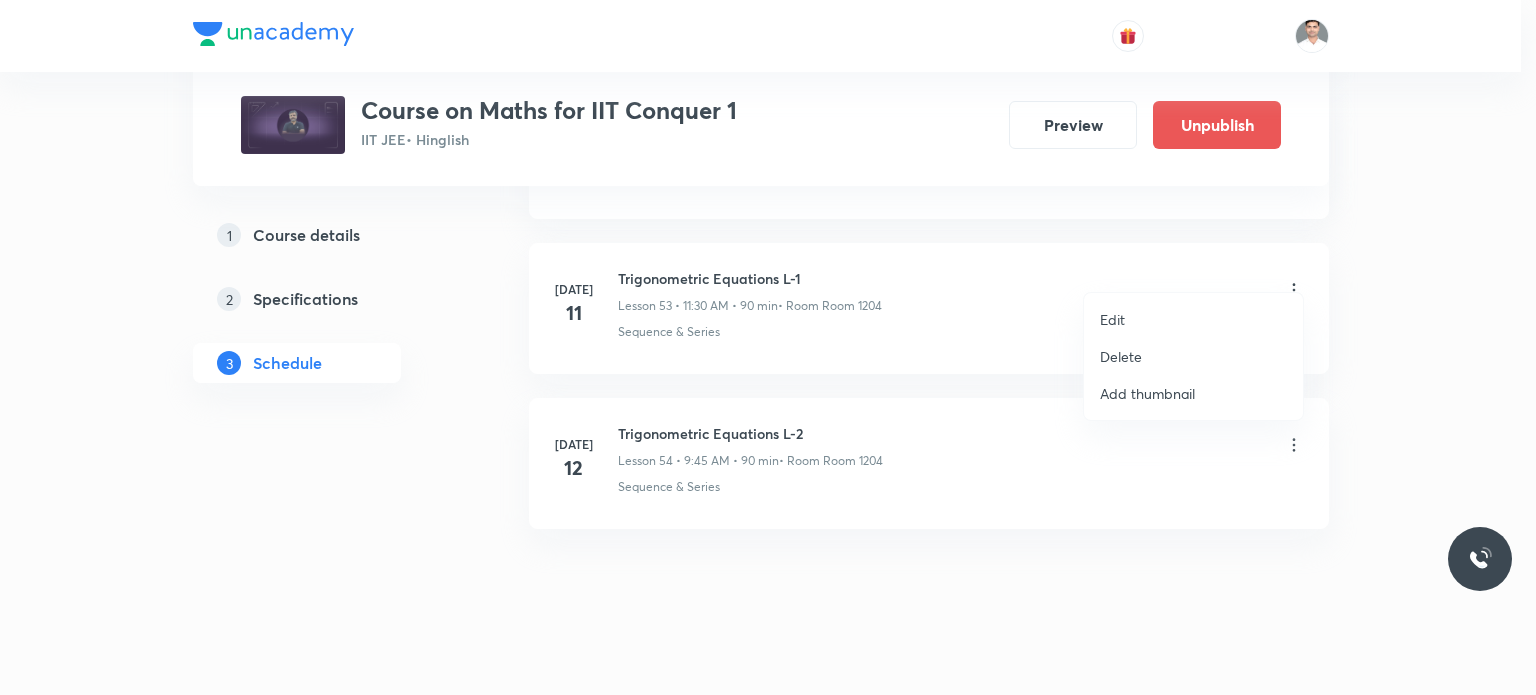 click on "Edit" at bounding box center (1193, 319) 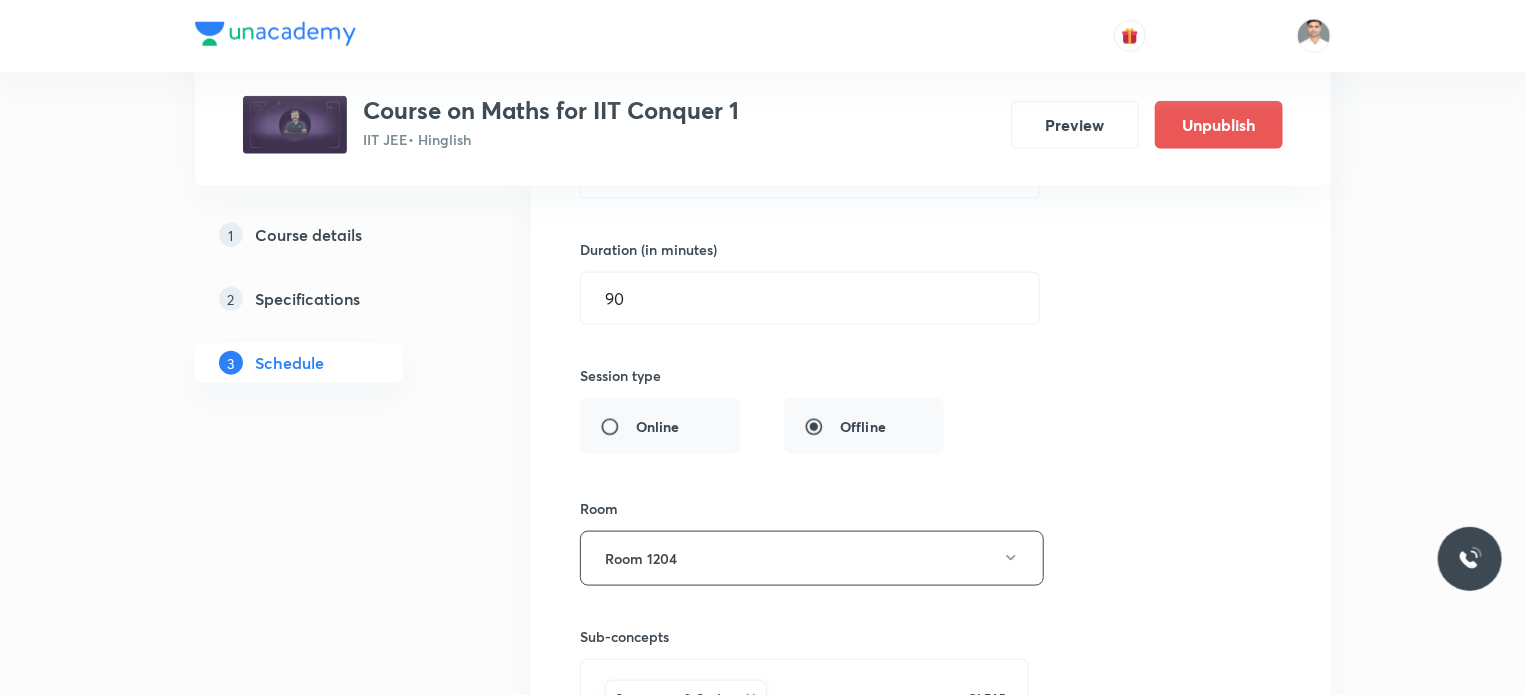 scroll, scrollTop: 8838, scrollLeft: 0, axis: vertical 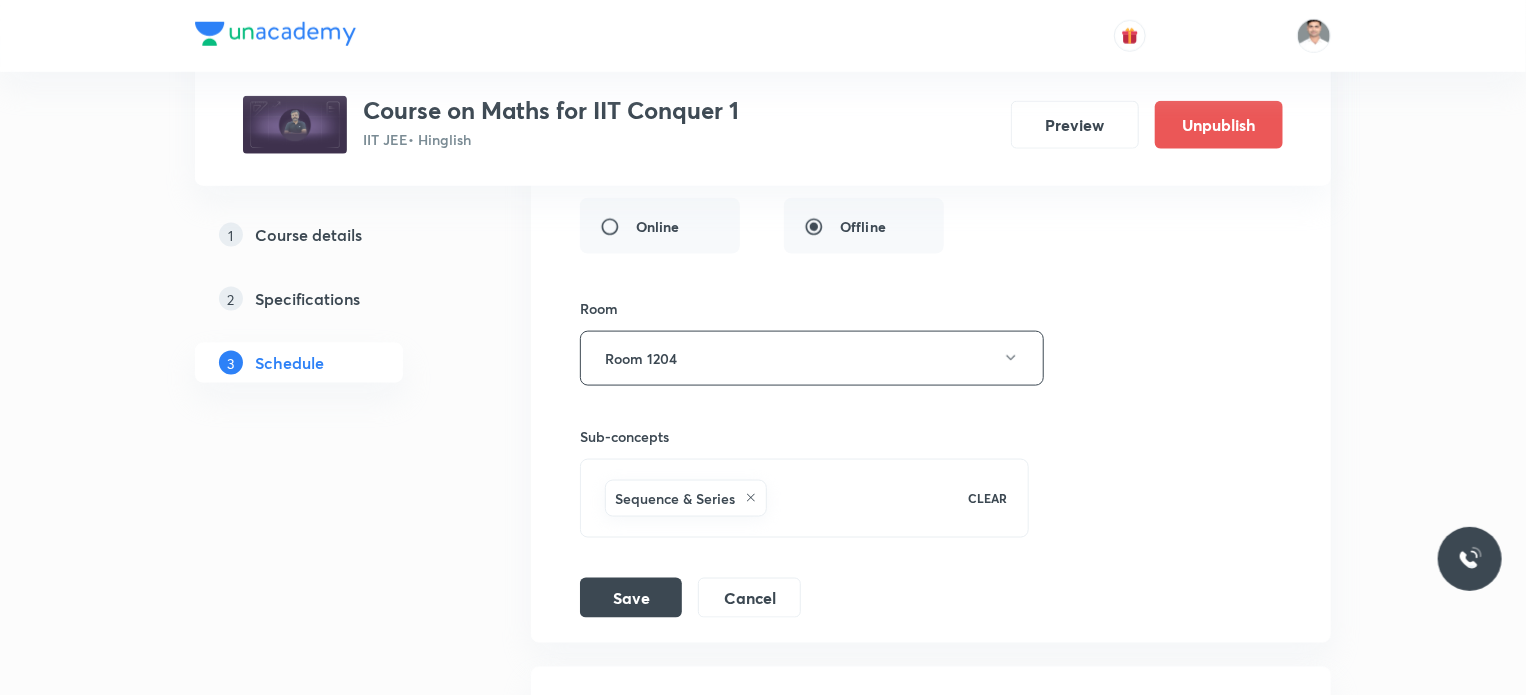 click 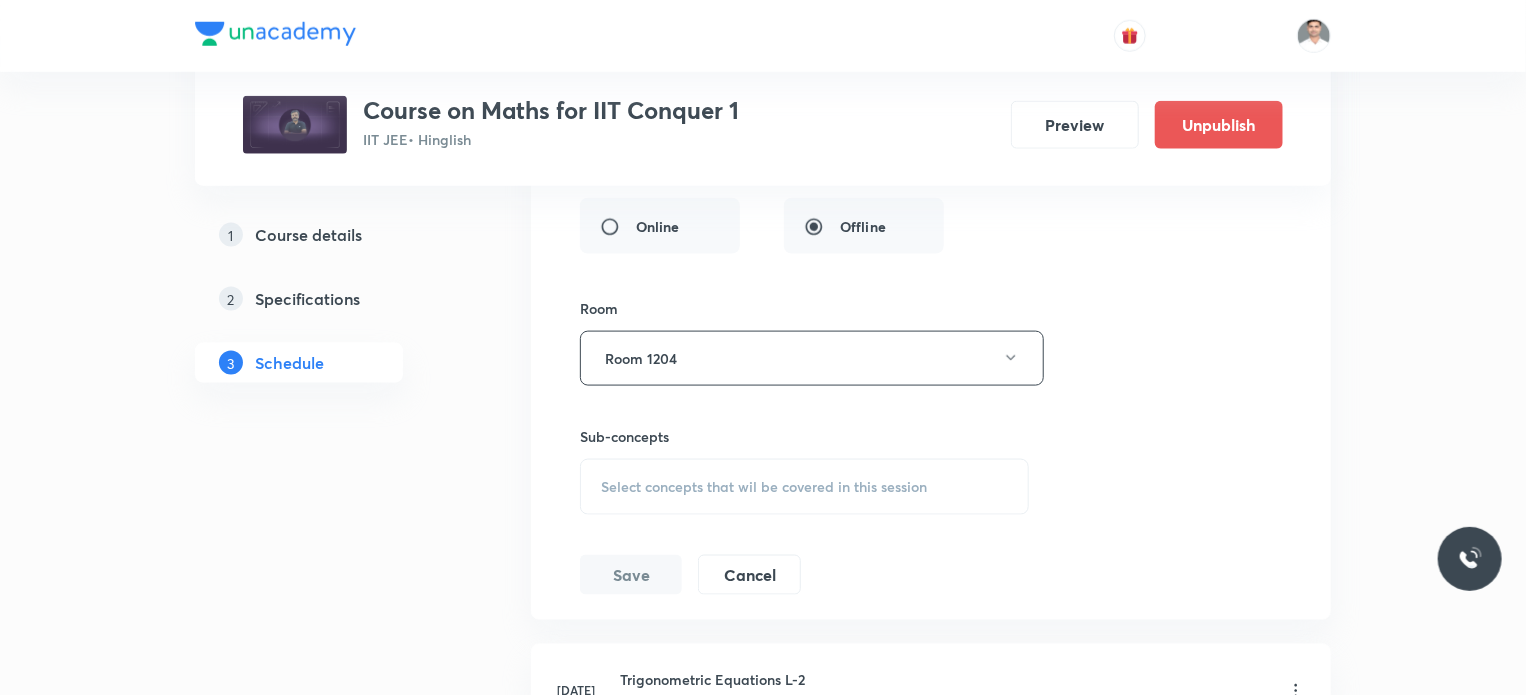 click on "Select concepts that wil be covered in this session" at bounding box center (804, 487) 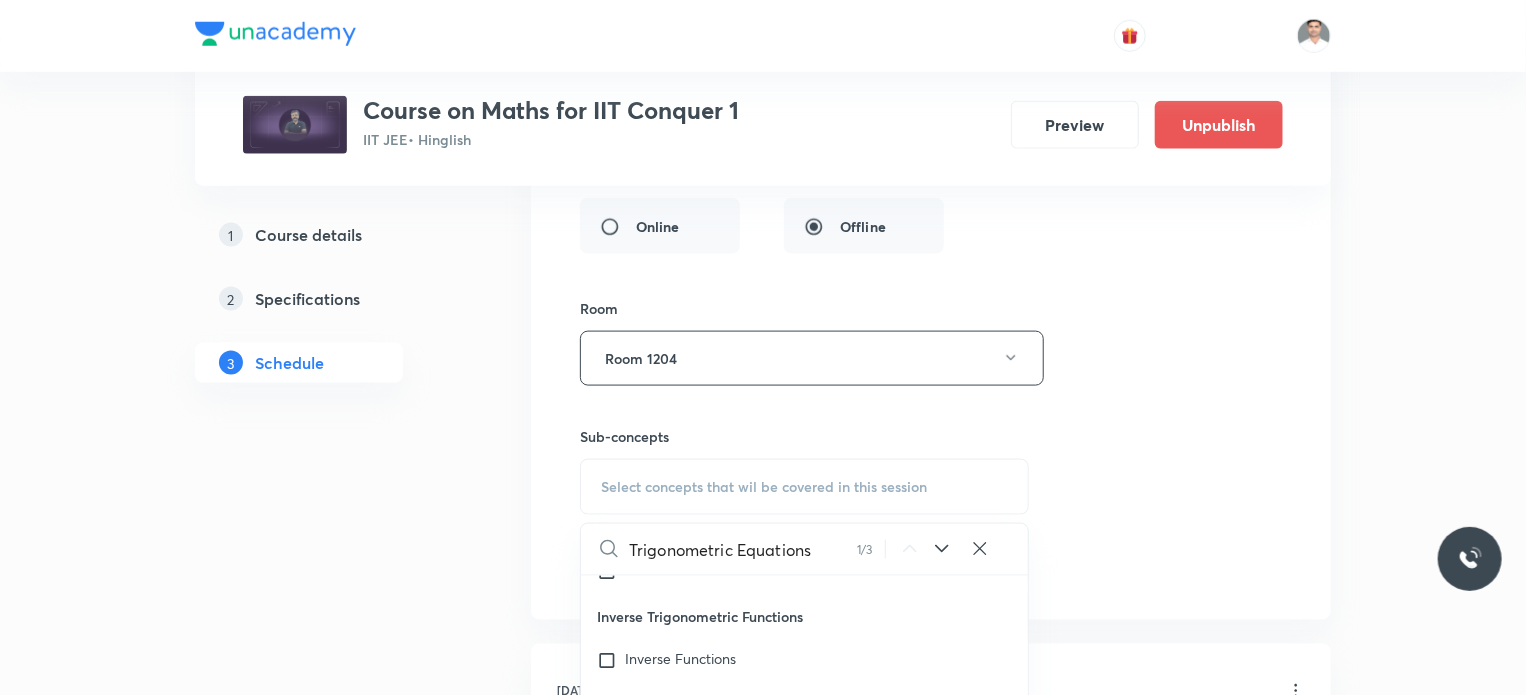 scroll, scrollTop: 10476, scrollLeft: 0, axis: vertical 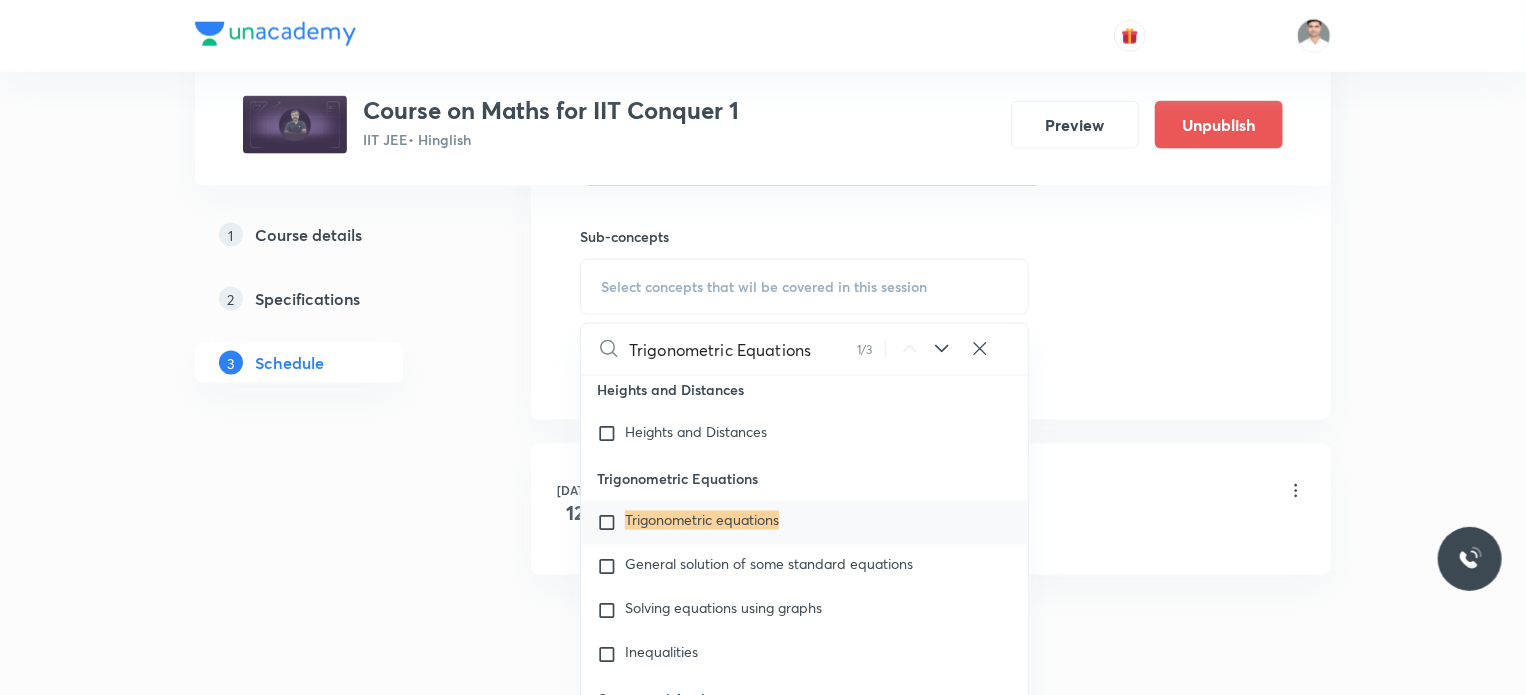 type on "Trigonometric Equations" 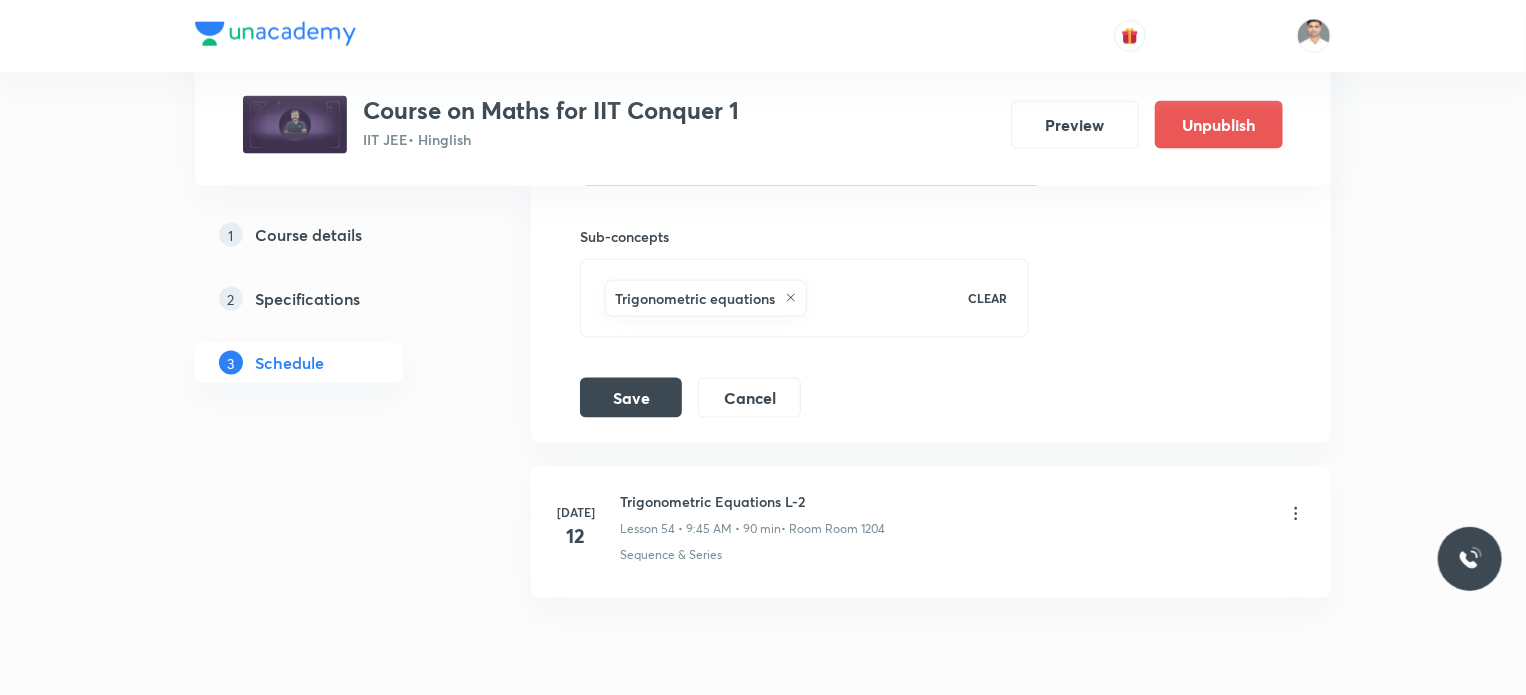 click on "1 Course details 2 Specifications 3 Schedule" at bounding box center [331, -3975] 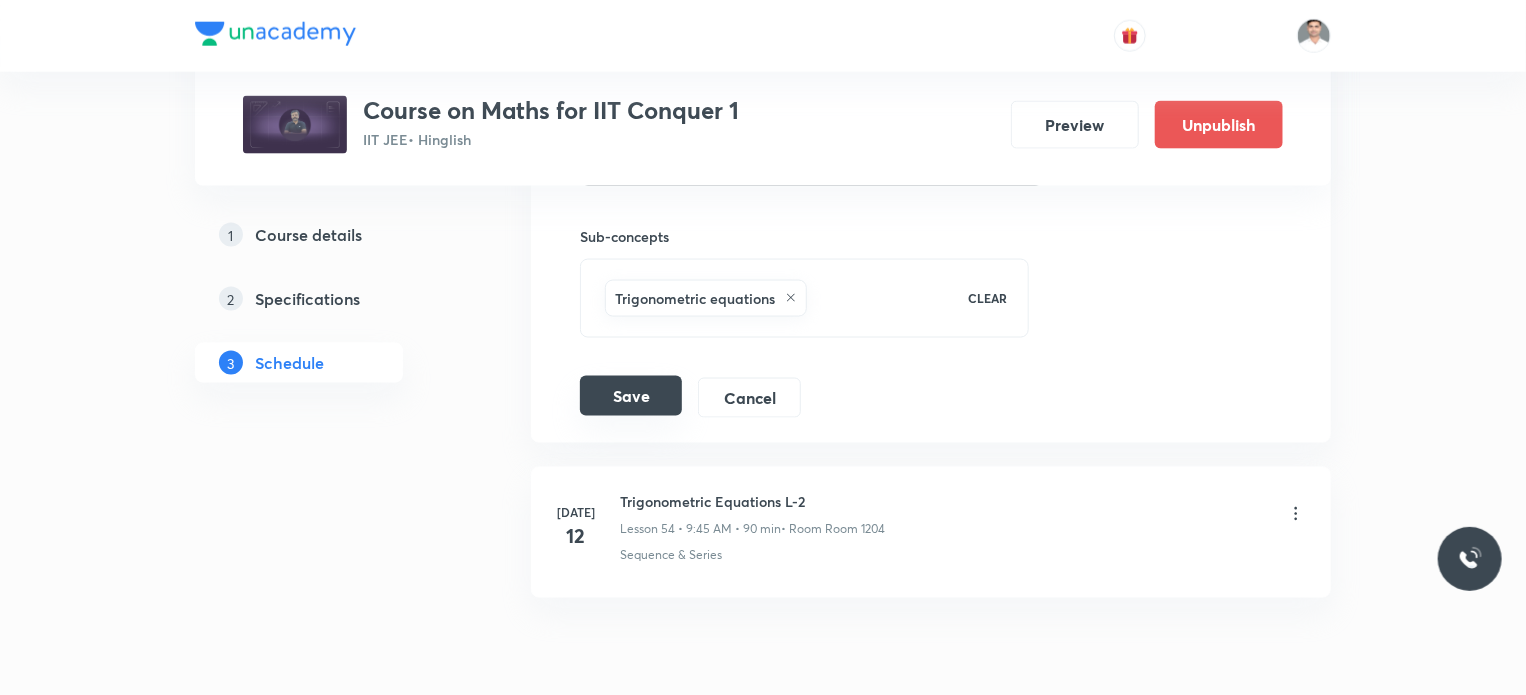 click on "Save" at bounding box center [631, 396] 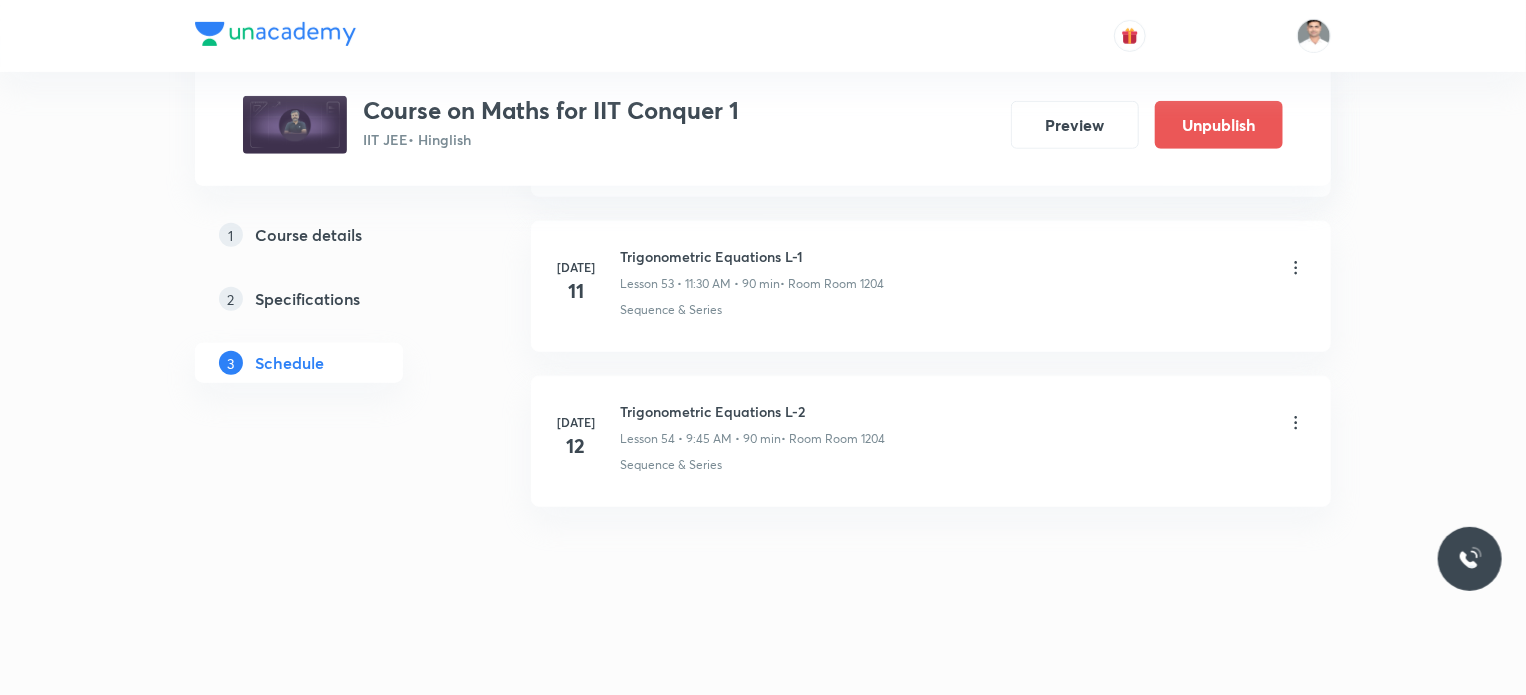 scroll, scrollTop: 8338, scrollLeft: 0, axis: vertical 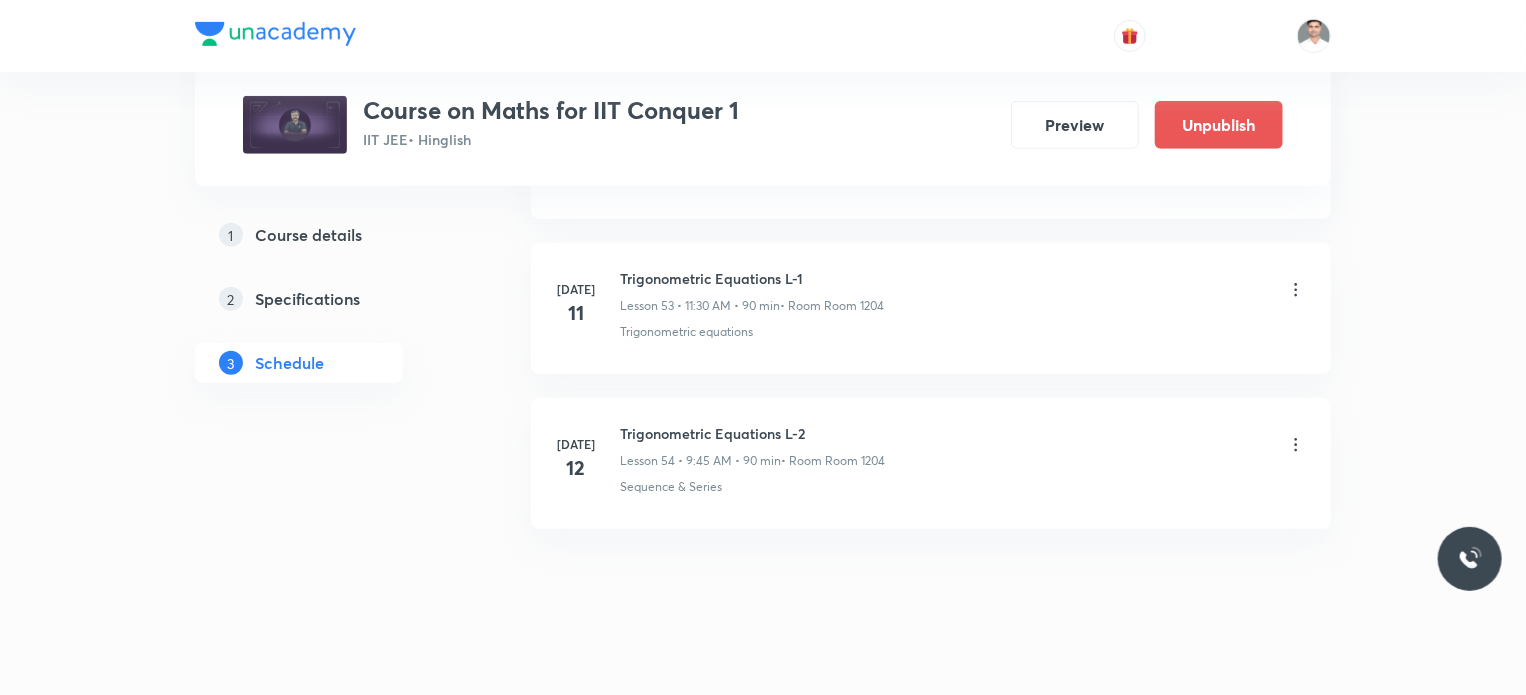click 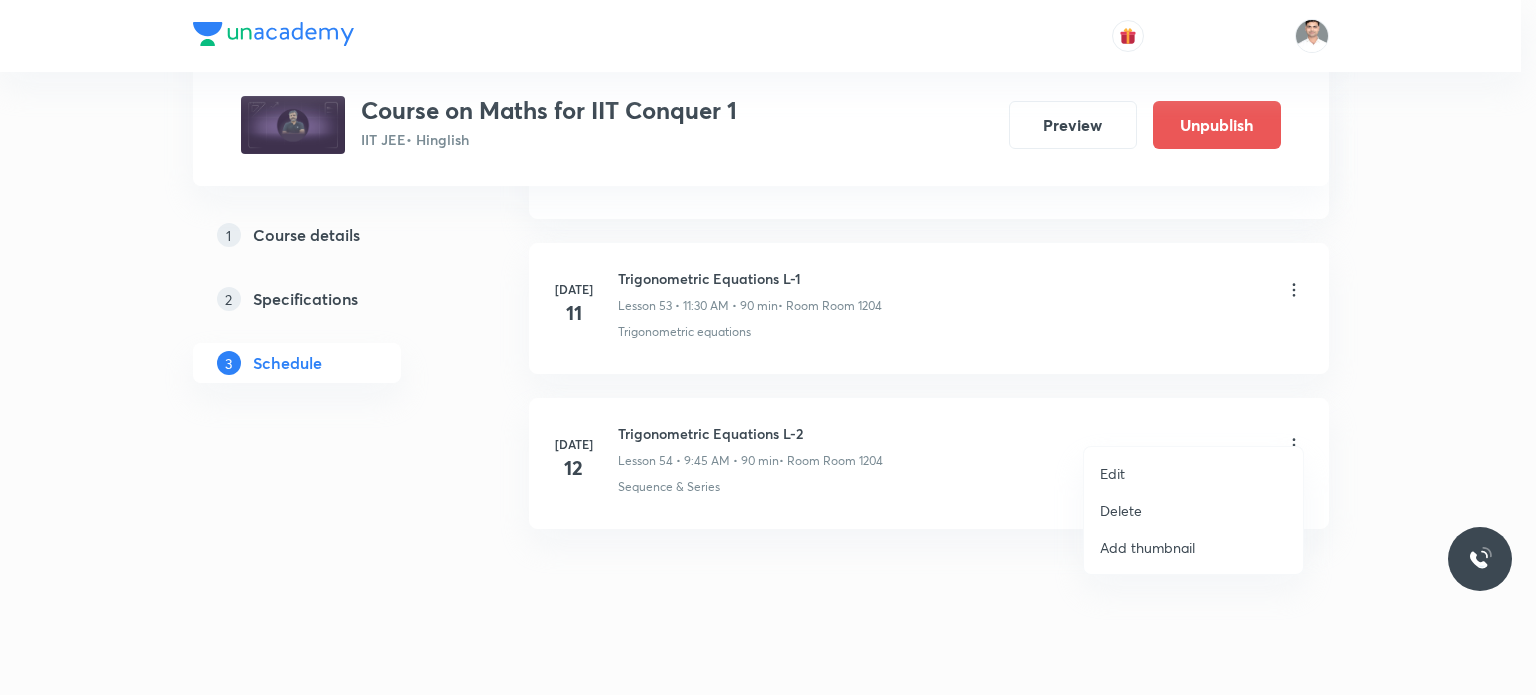 click on "Edit" at bounding box center (1112, 473) 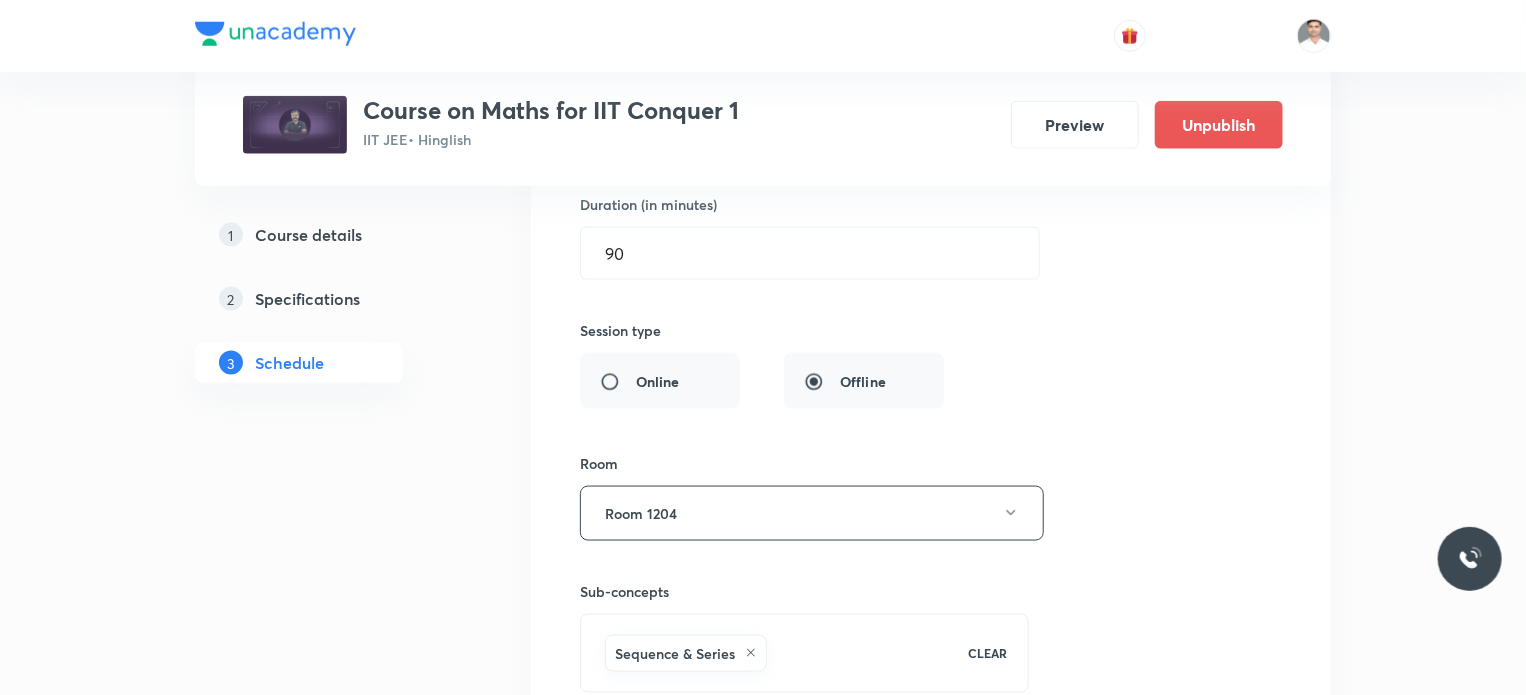 scroll, scrollTop: 9038, scrollLeft: 0, axis: vertical 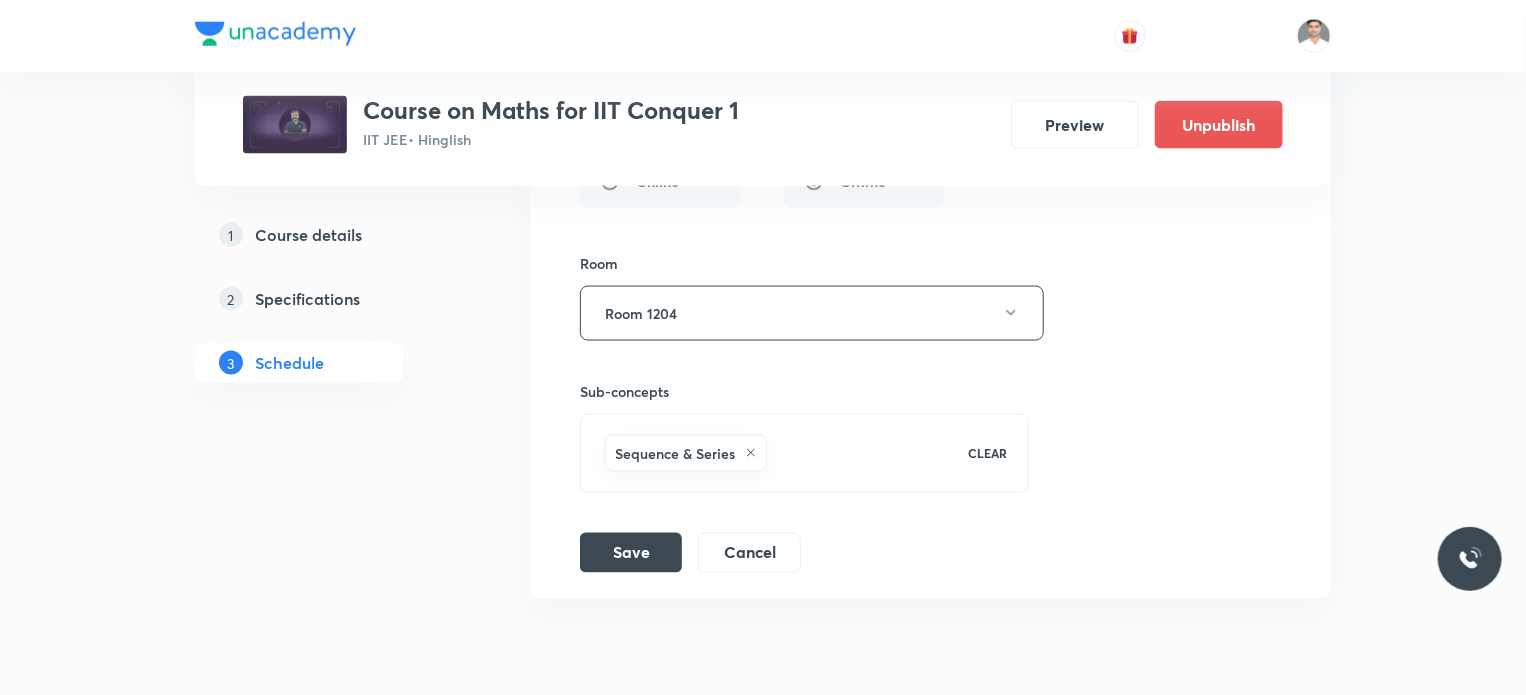 click 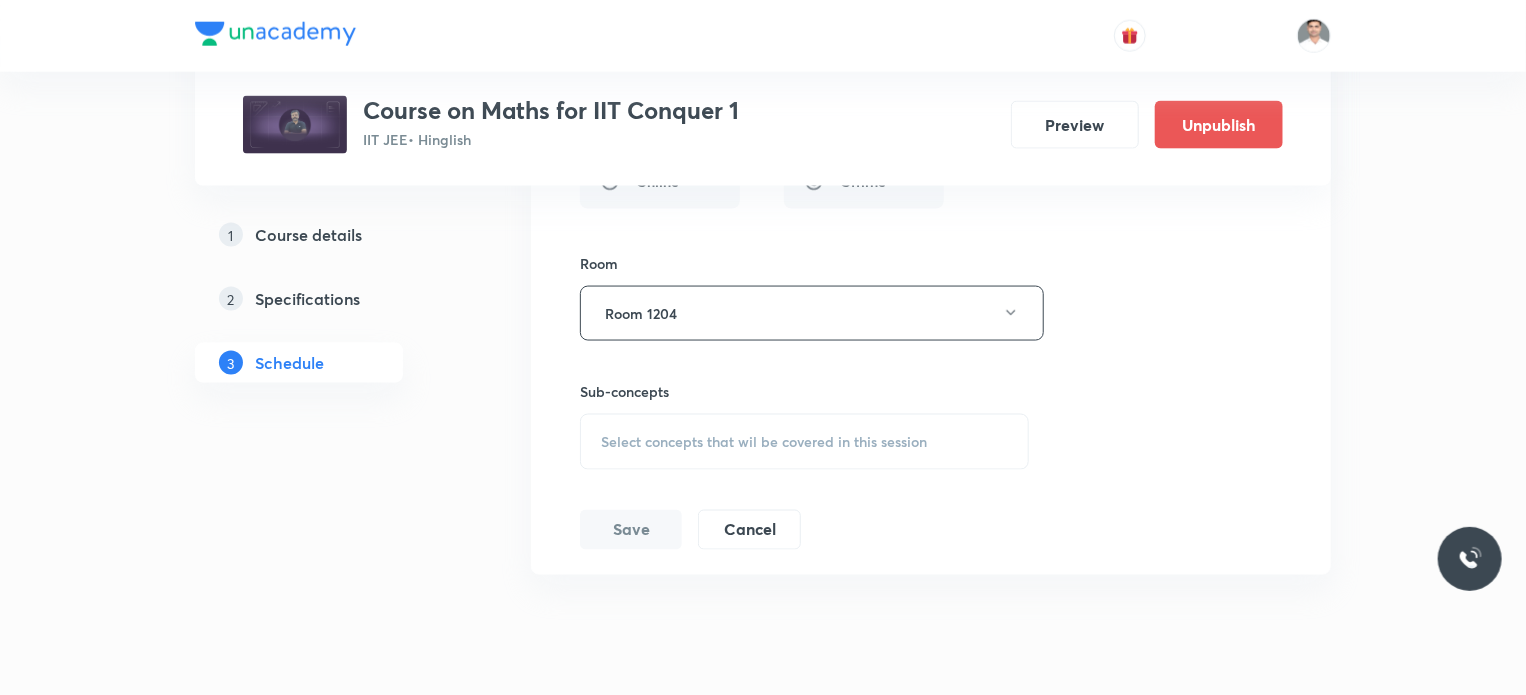 click on "Select concepts that wil be covered in this session" at bounding box center (764, 442) 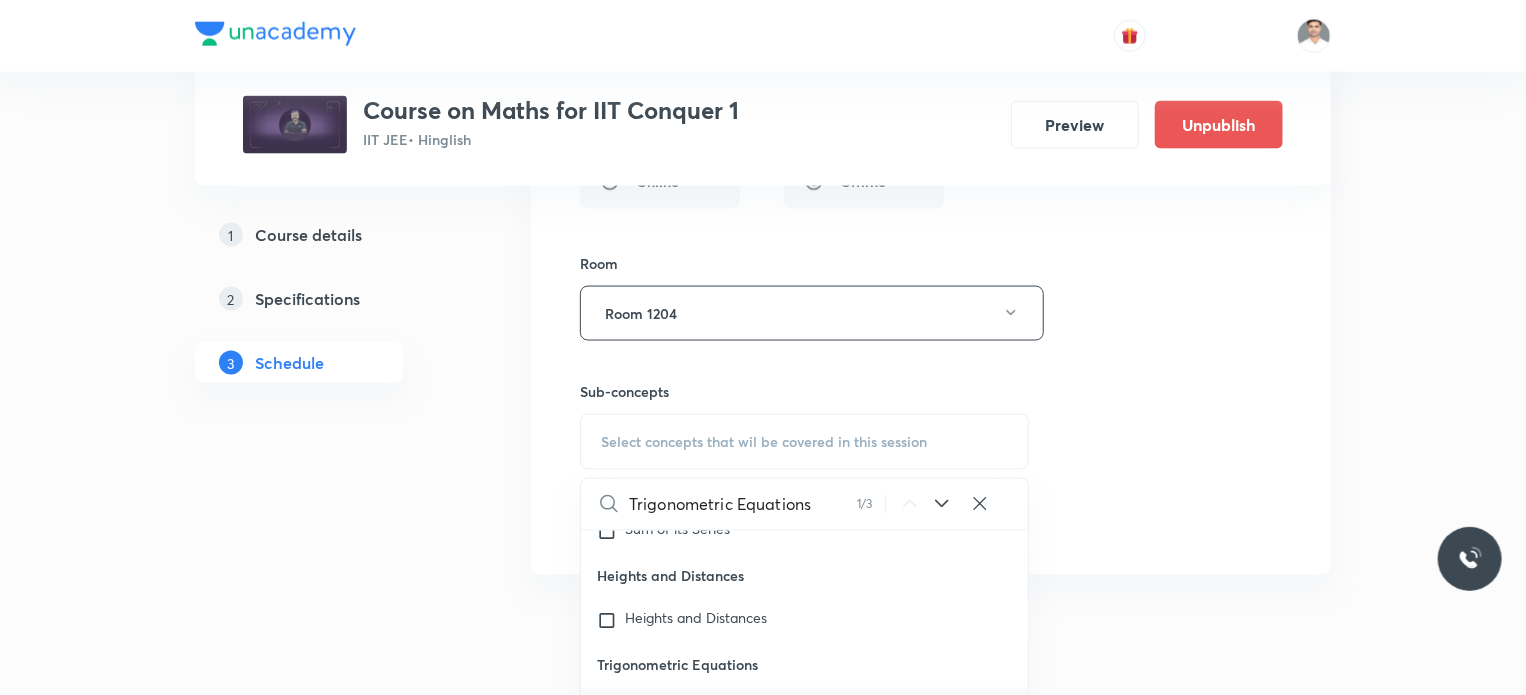scroll, scrollTop: 10576, scrollLeft: 0, axis: vertical 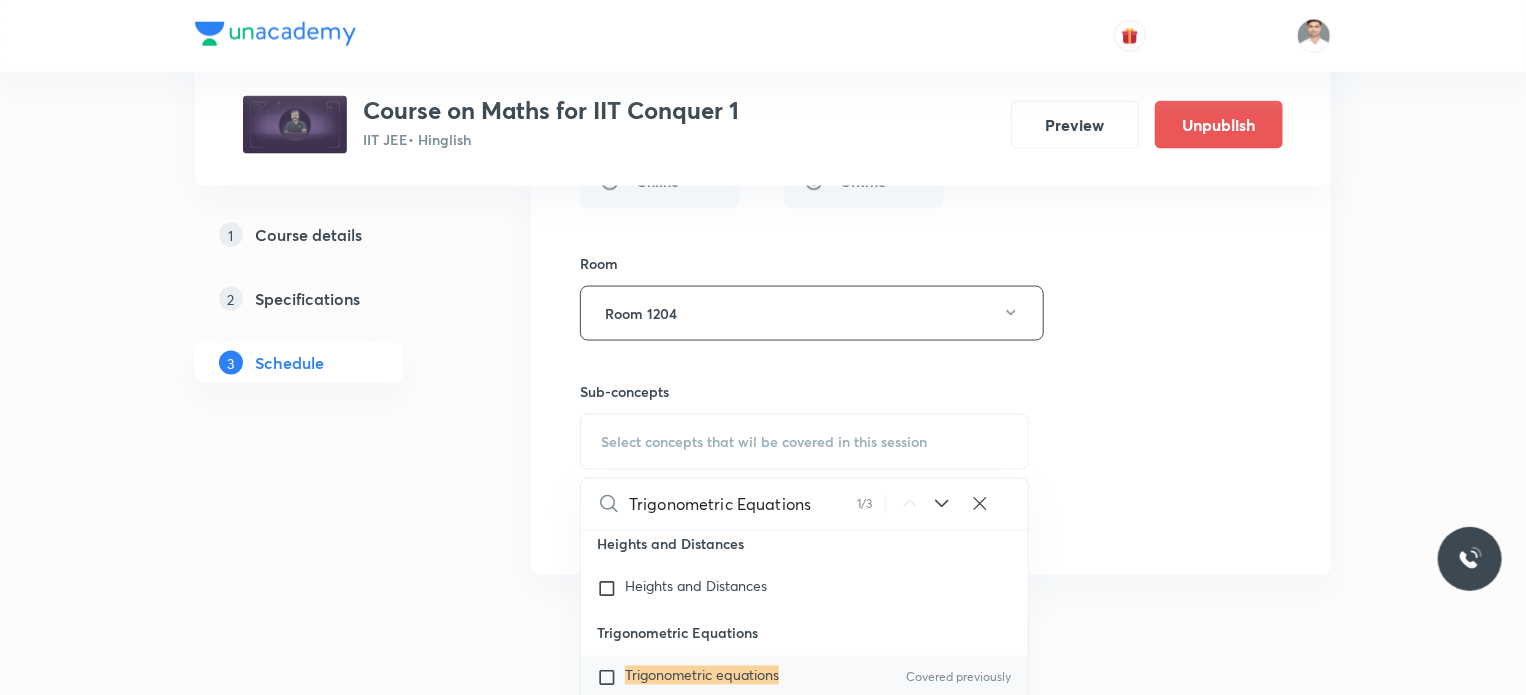 type on "Trigonometric Equations" 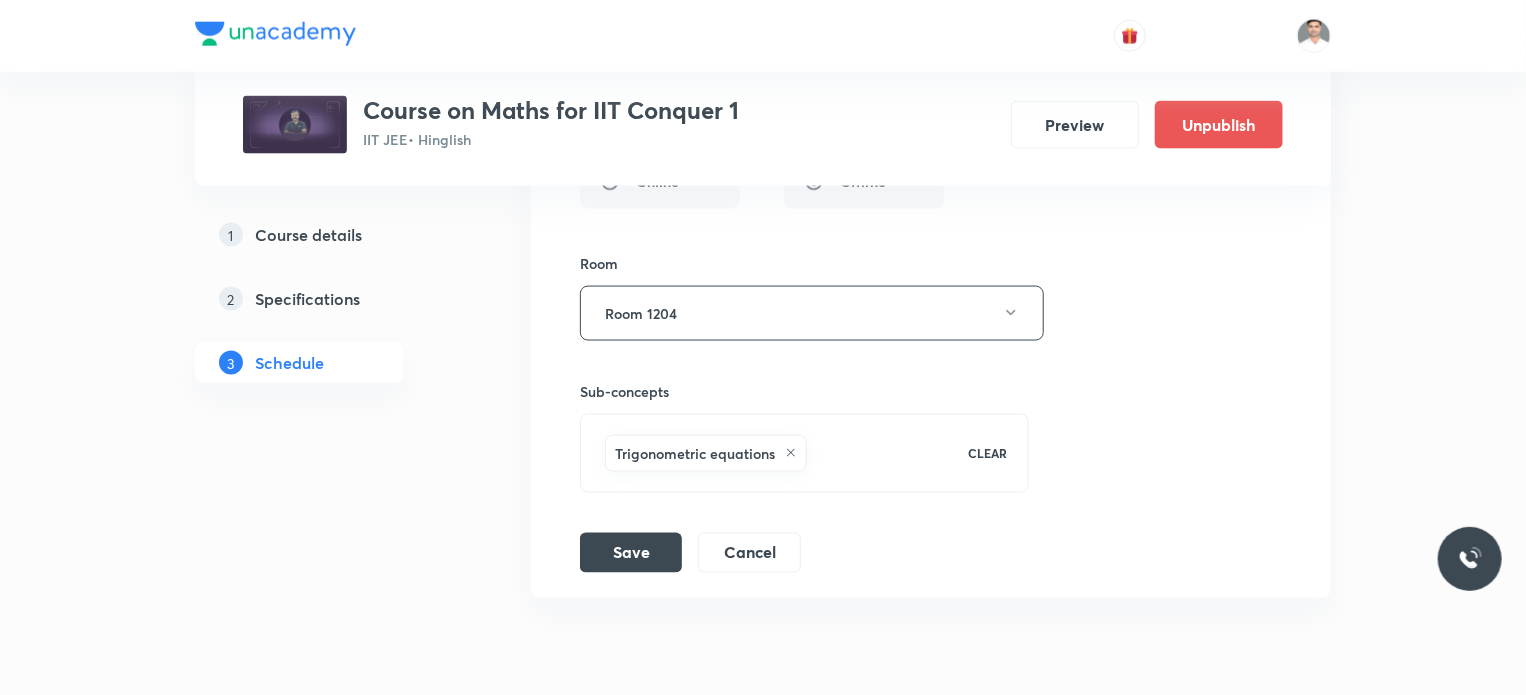 drag, startPoint x: 503, startPoint y: 558, endPoint x: 642, endPoint y: 551, distance: 139.17615 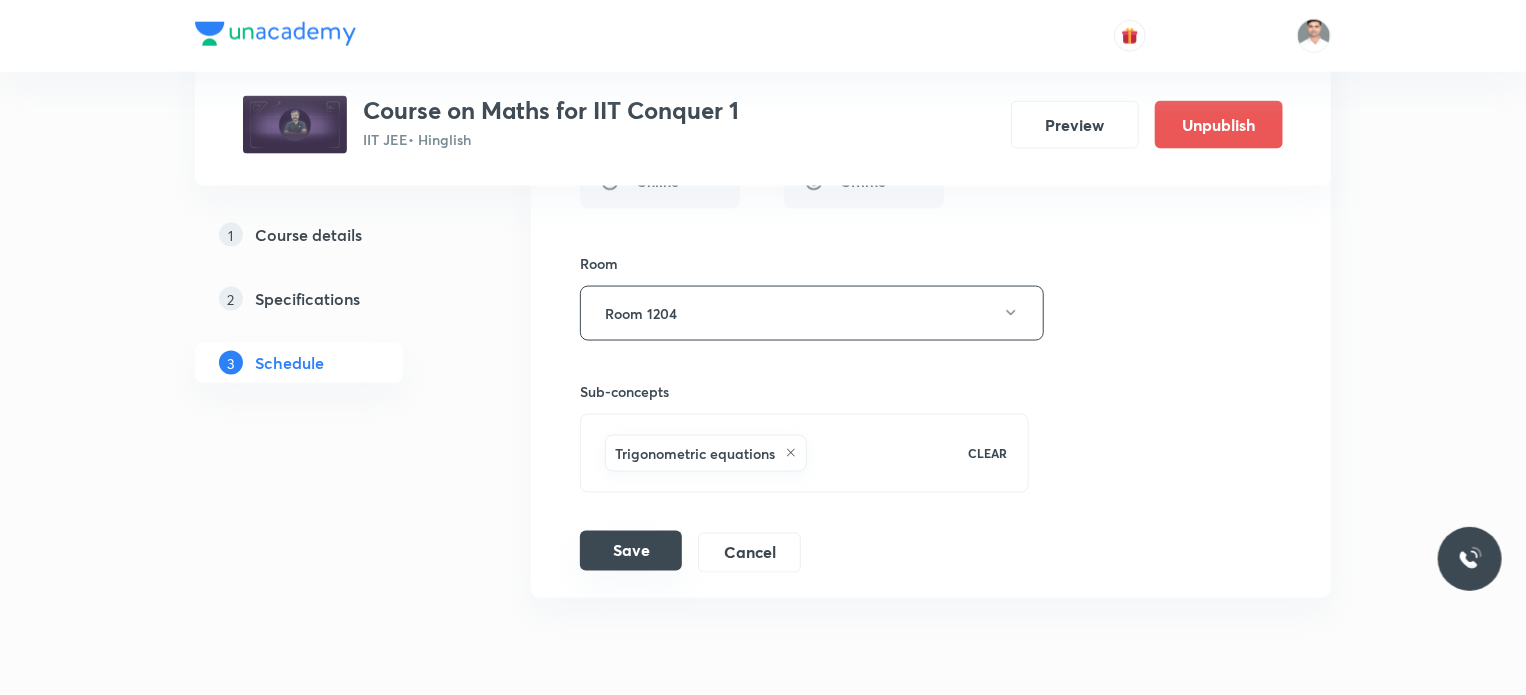 click on "Save" at bounding box center [631, 551] 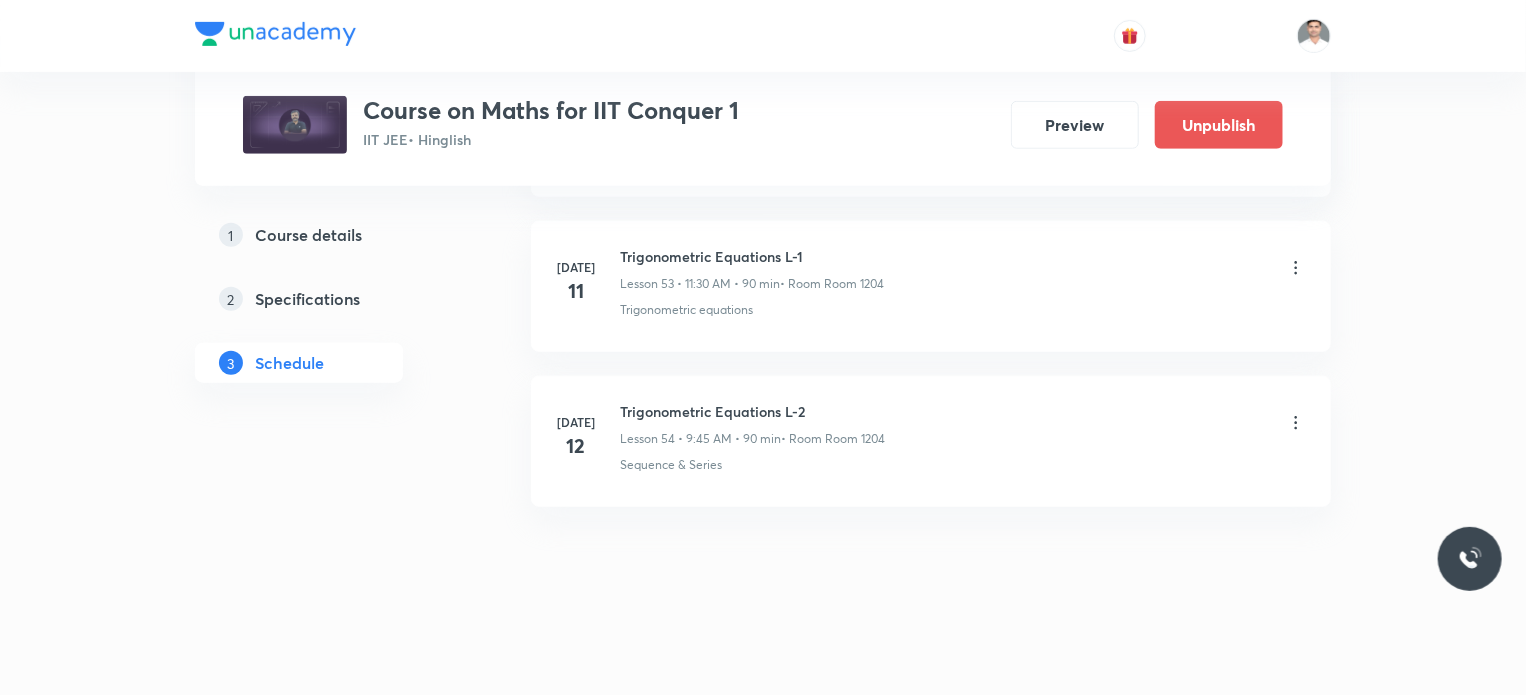 scroll, scrollTop: 8338, scrollLeft: 0, axis: vertical 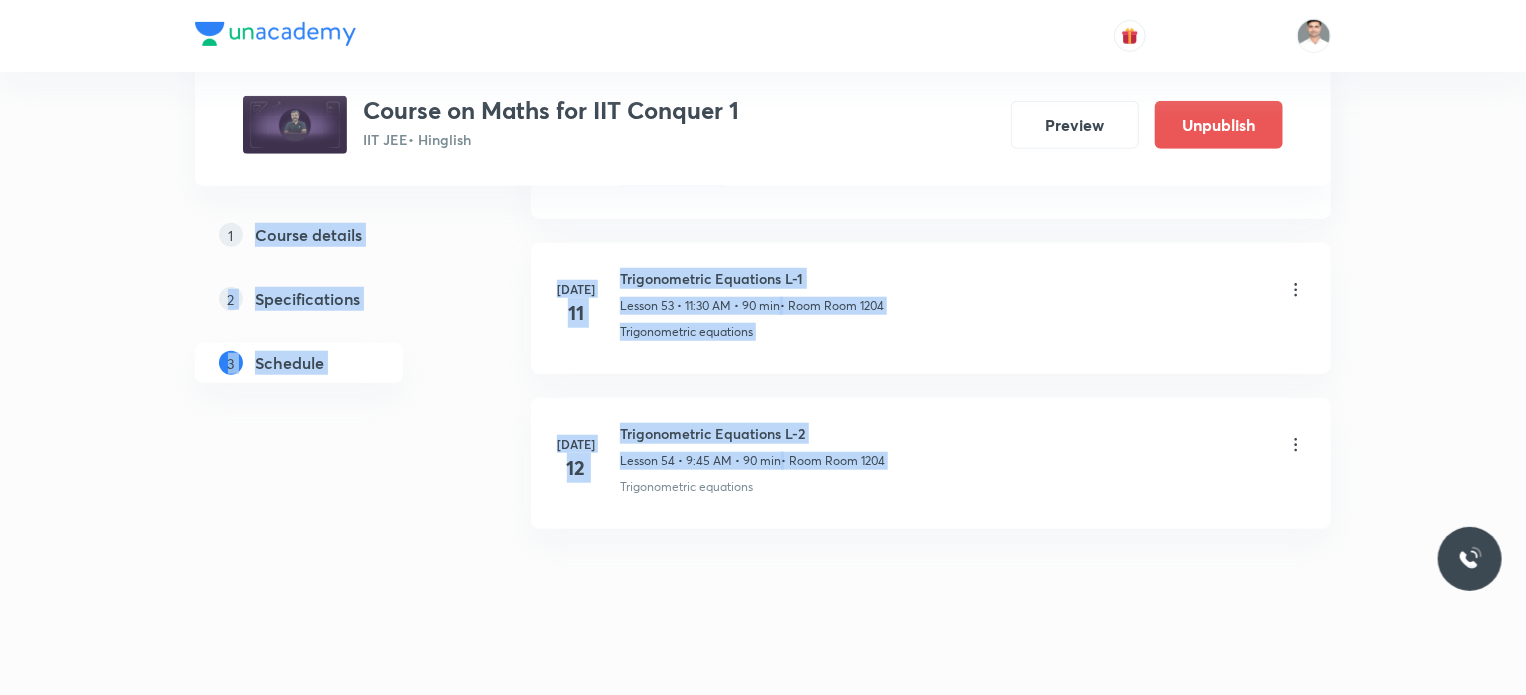 drag, startPoint x: 373, startPoint y: 551, endPoint x: 1535, endPoint y: 25, distance: 1275.5077 